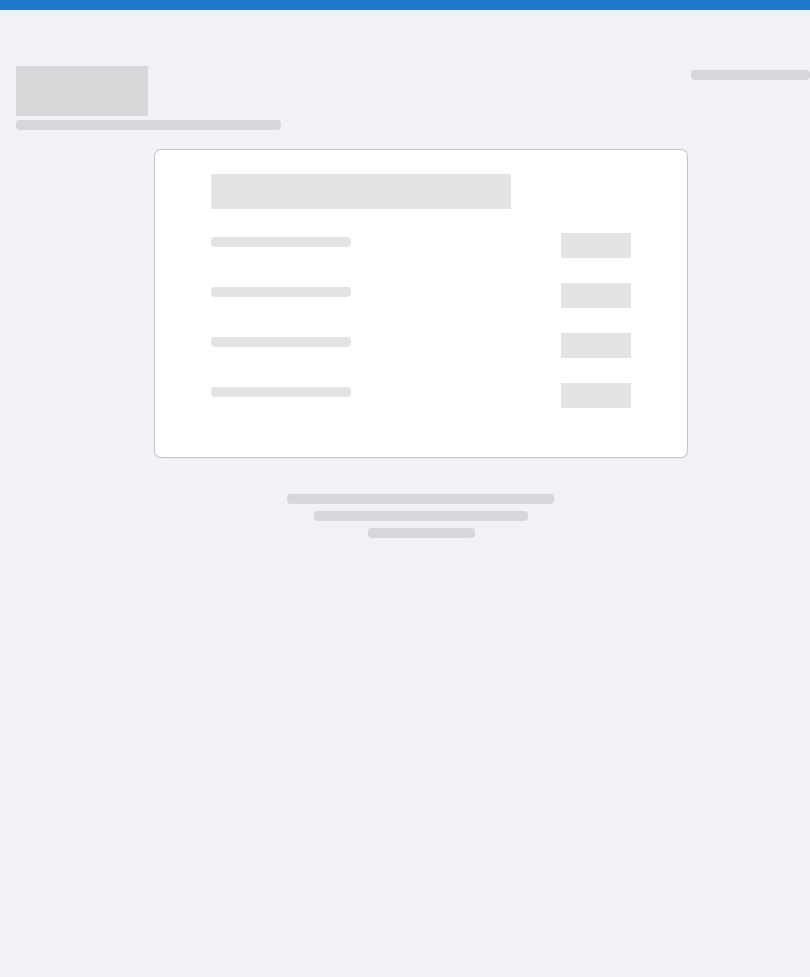 scroll, scrollTop: 0, scrollLeft: 0, axis: both 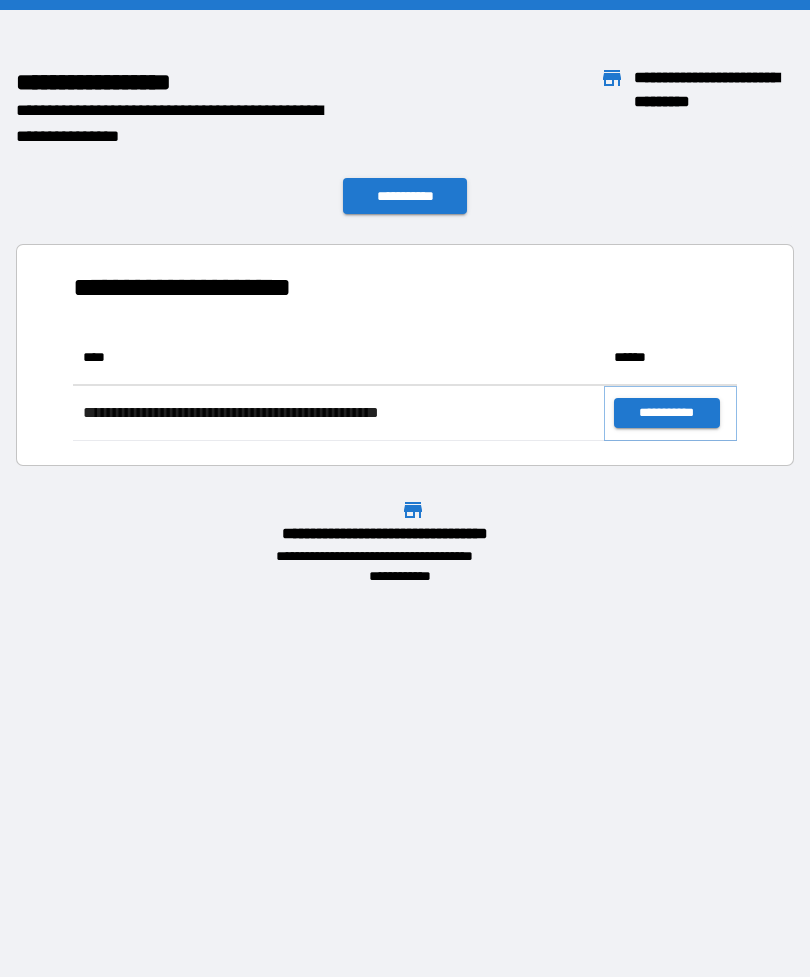 click on "**********" at bounding box center [666, 413] 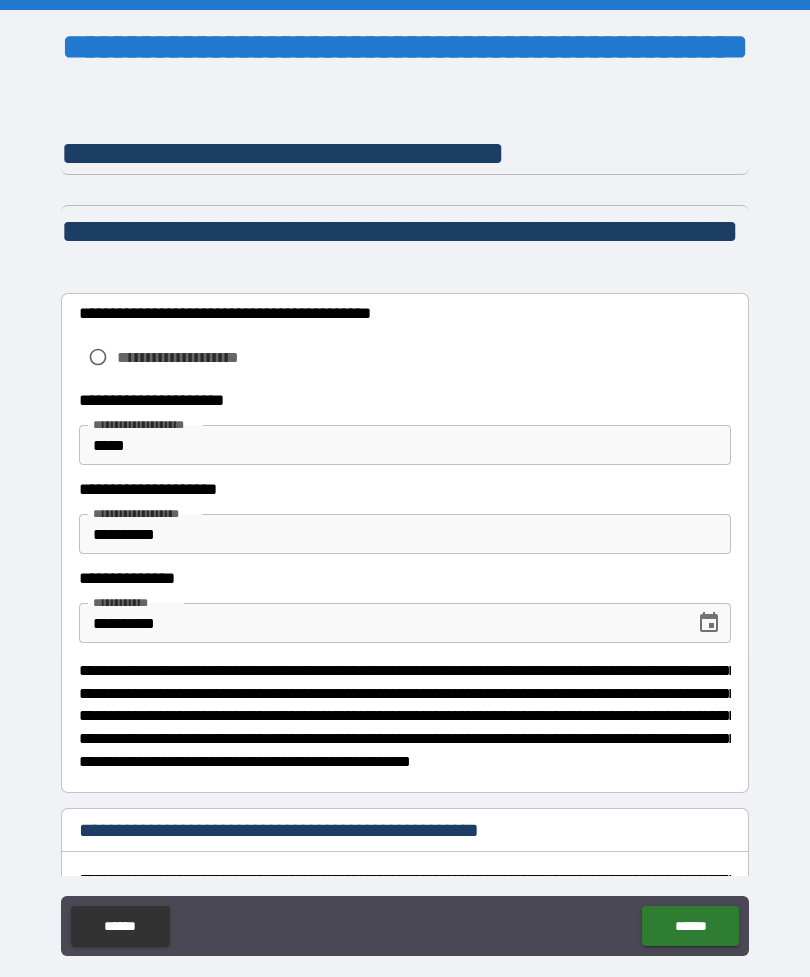 type on "*" 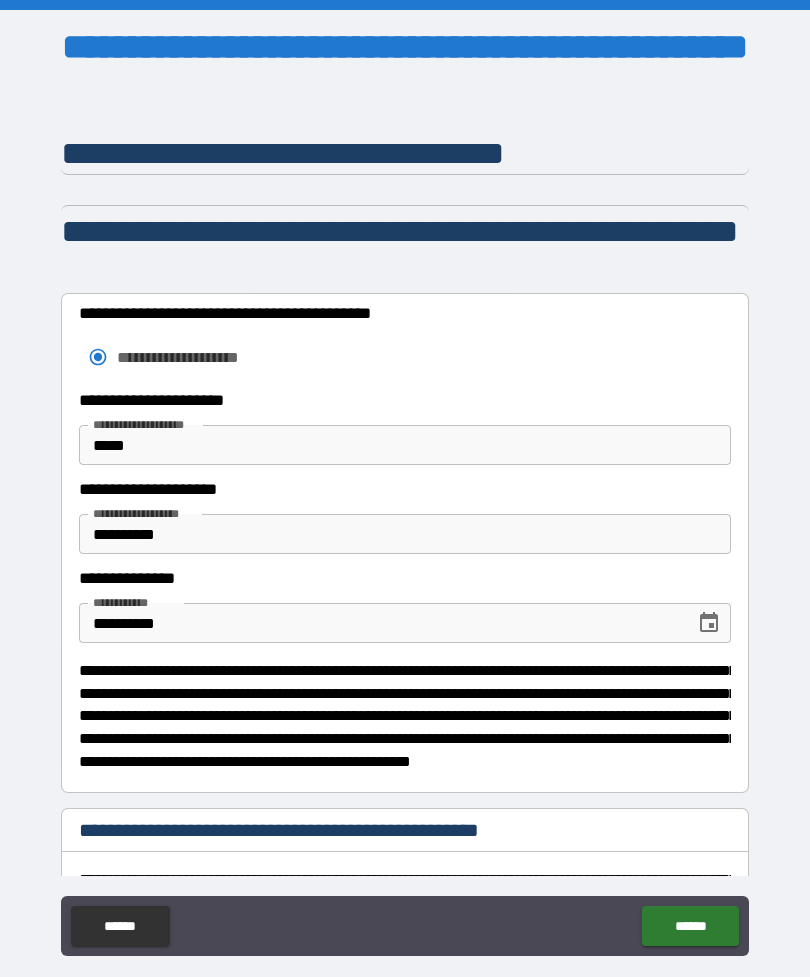 type on "*" 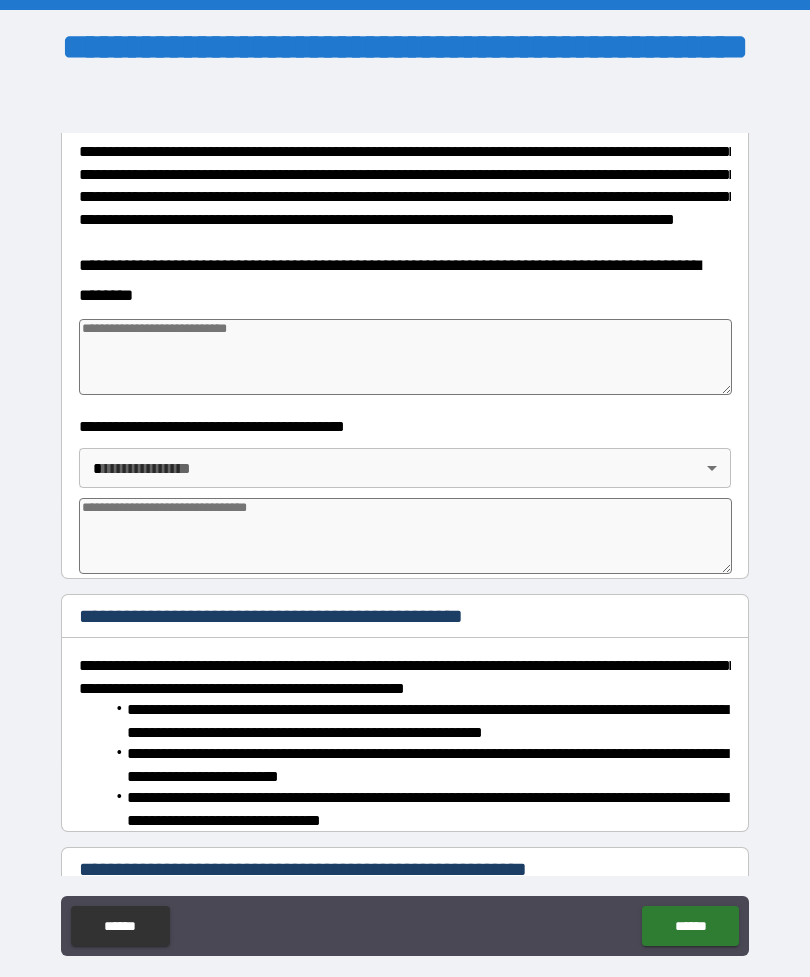 scroll, scrollTop: 729, scrollLeft: 0, axis: vertical 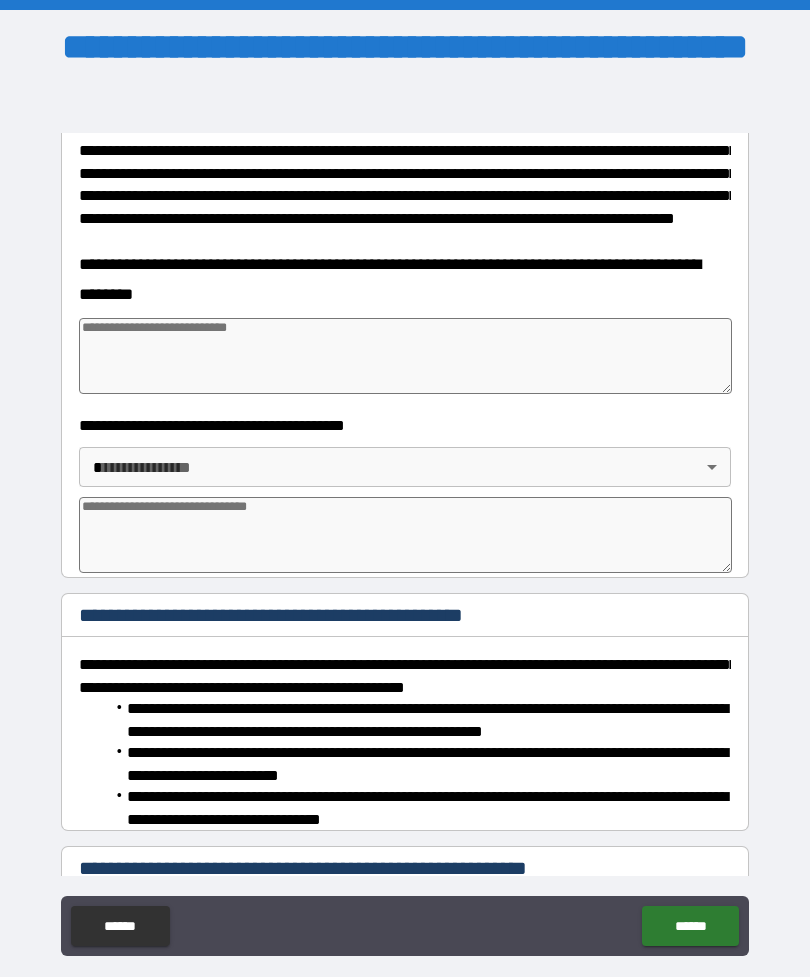 click at bounding box center [405, 356] 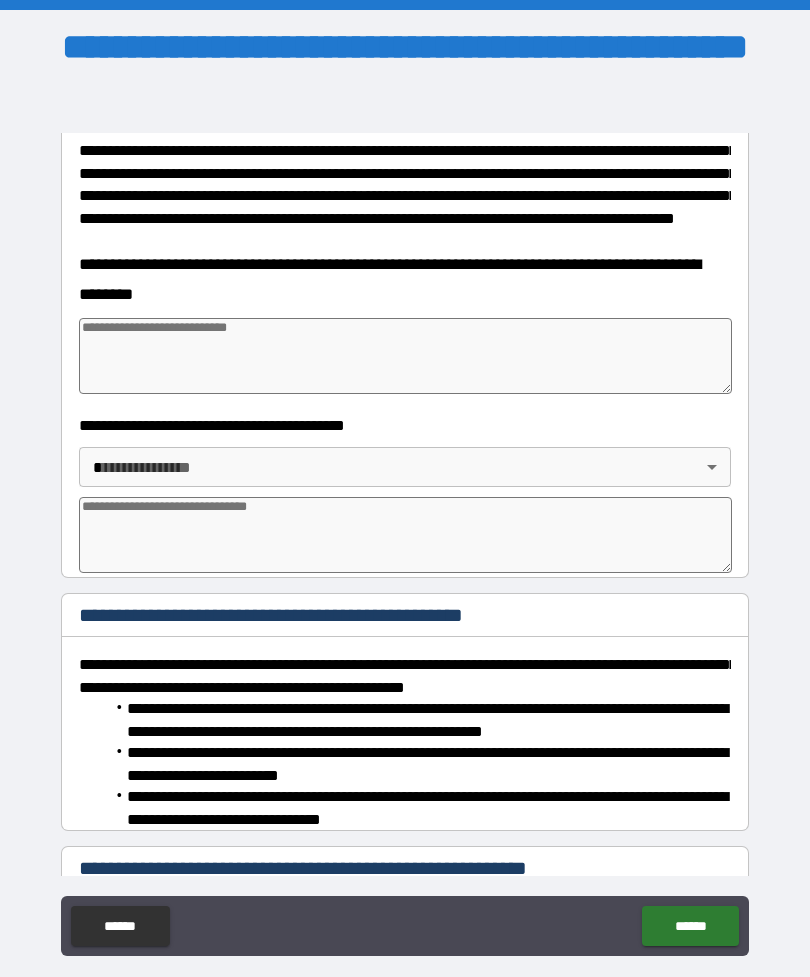 type on "*" 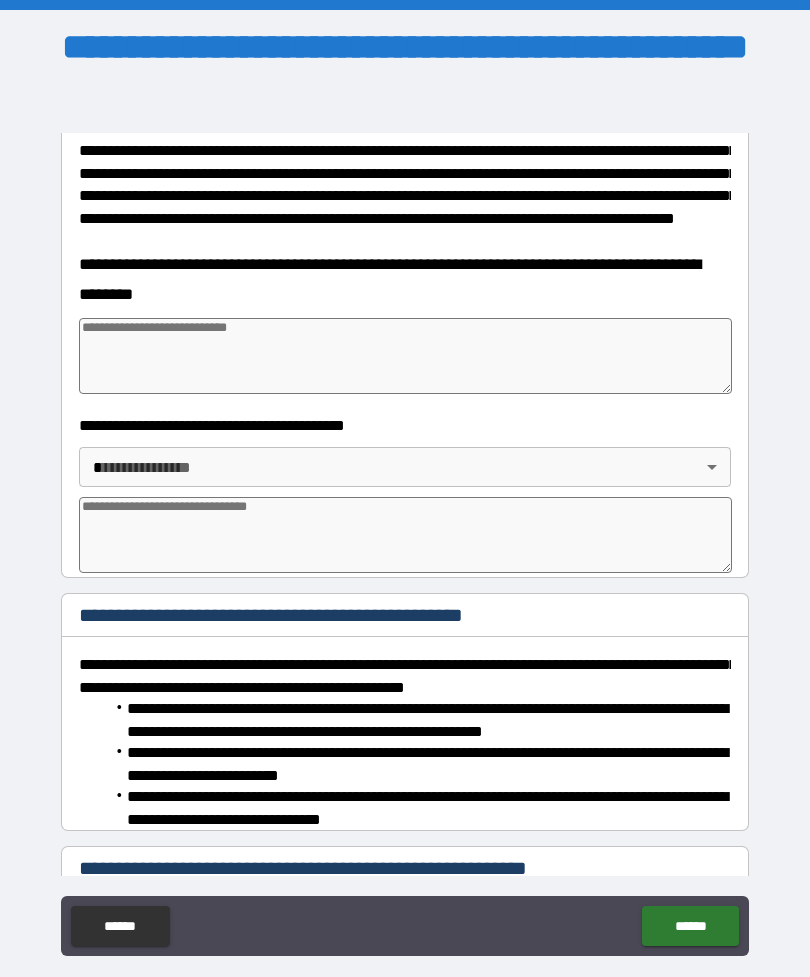 type on "*" 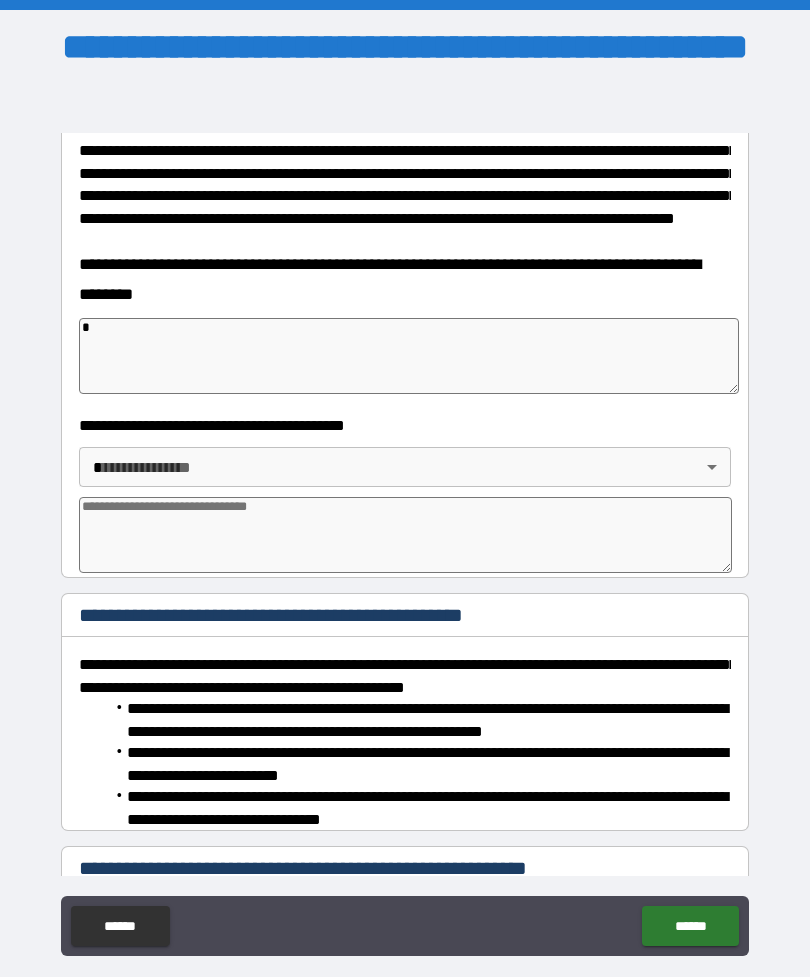 type on "*" 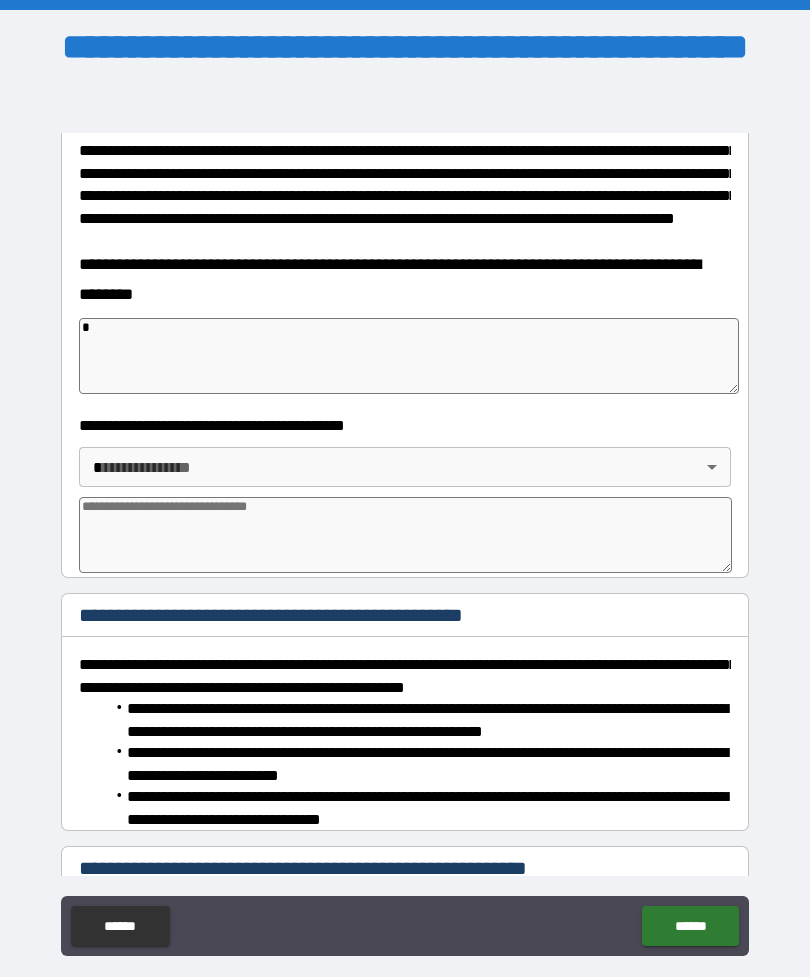 type on "*" 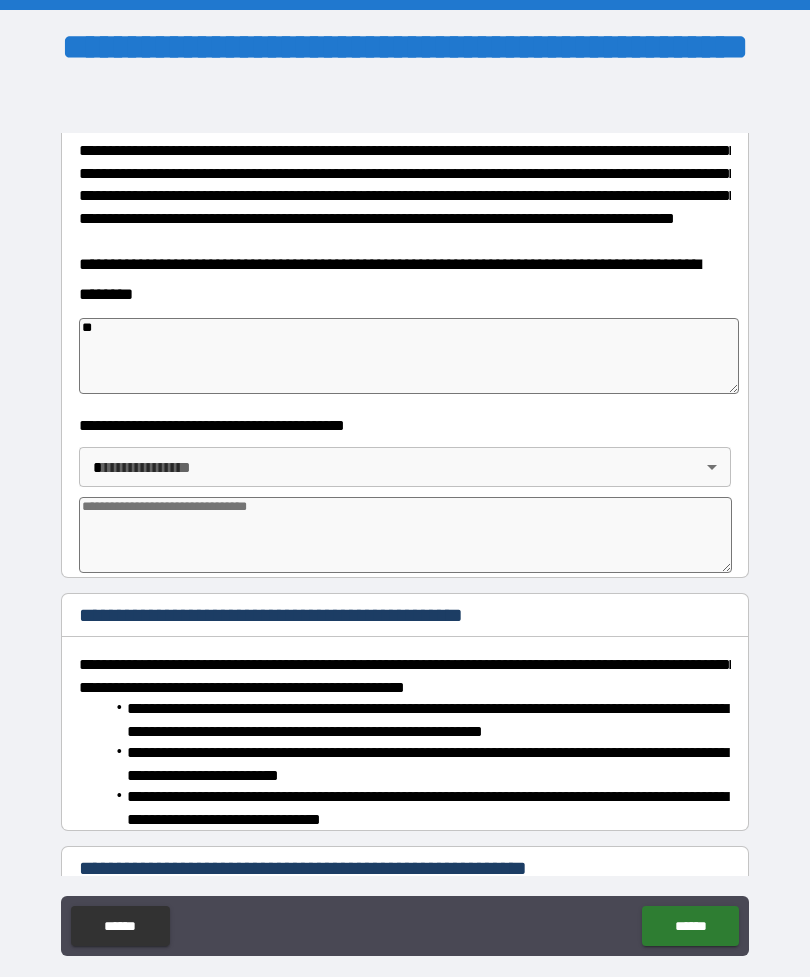 type on "*" 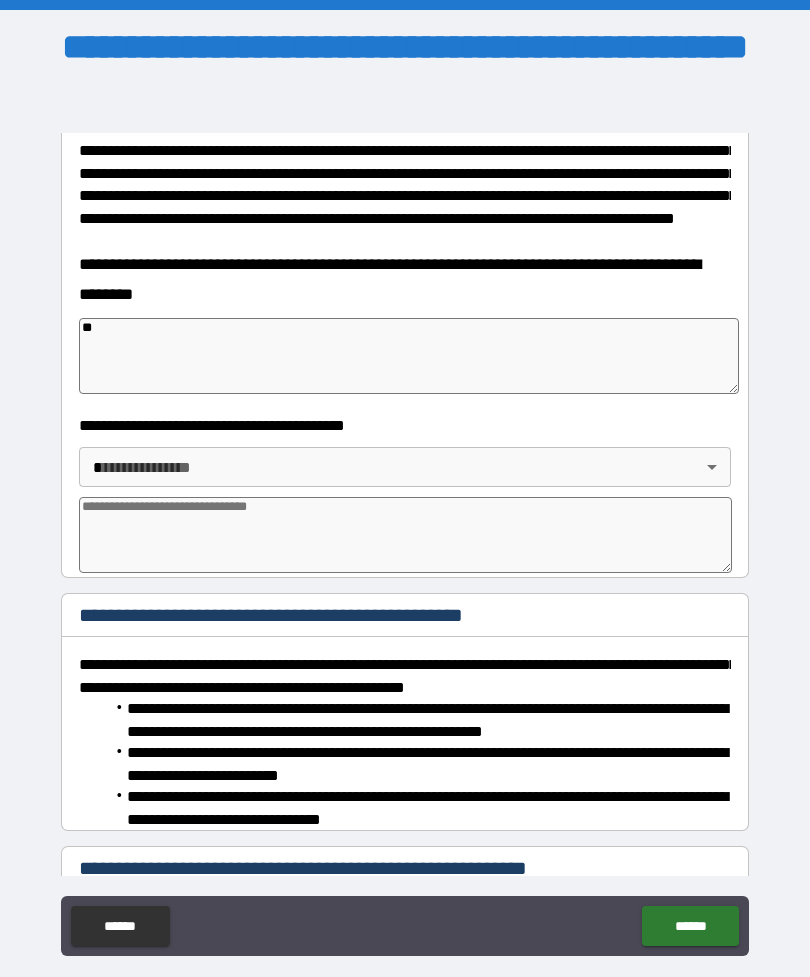 type on "*" 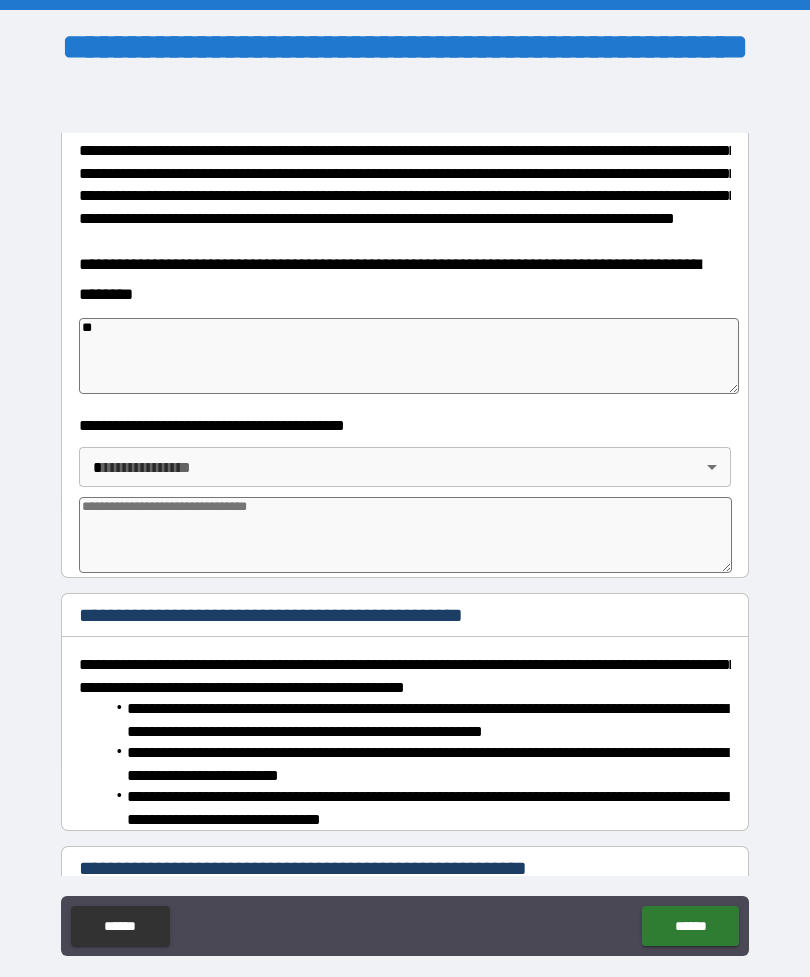 type on "*" 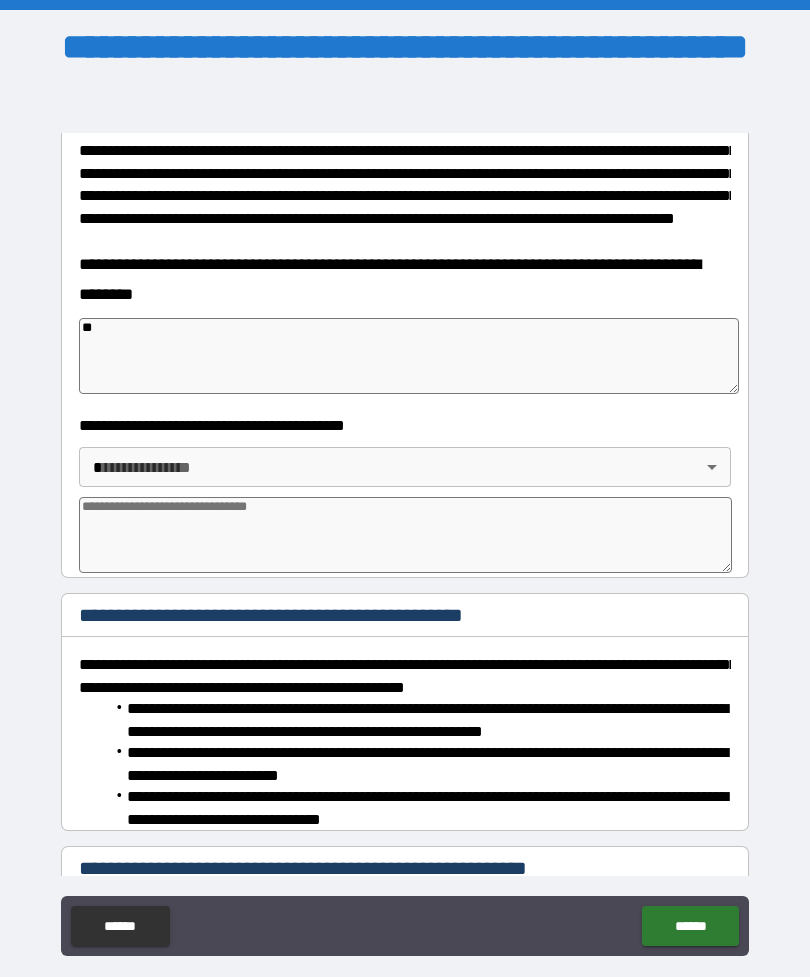 type on "***" 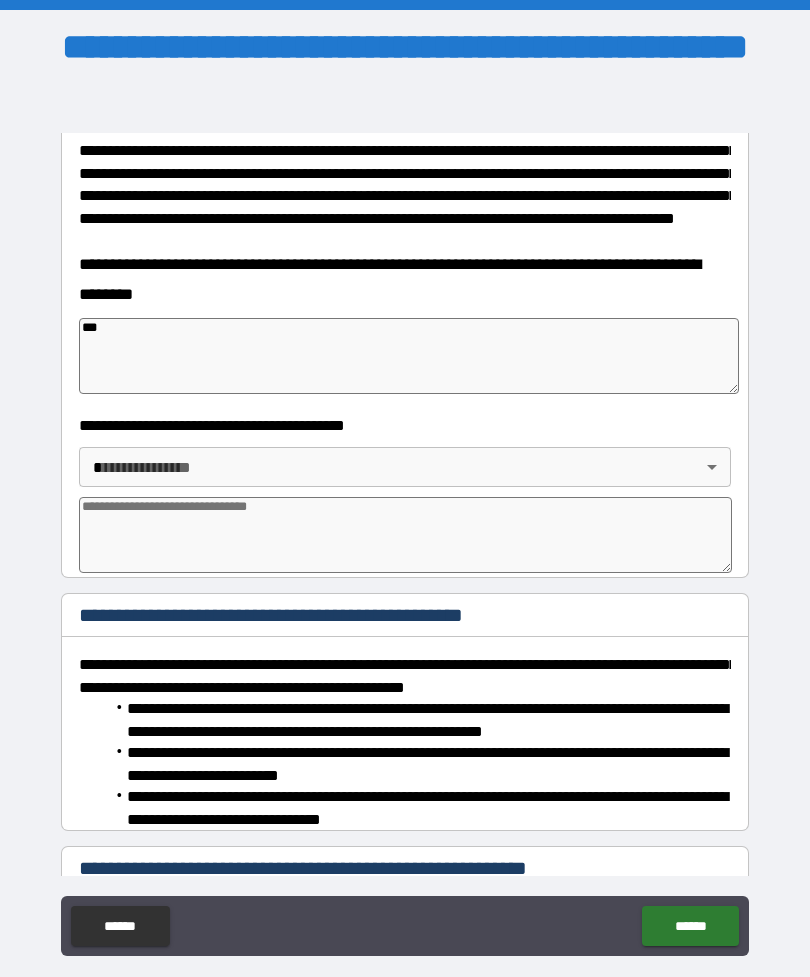 type on "*" 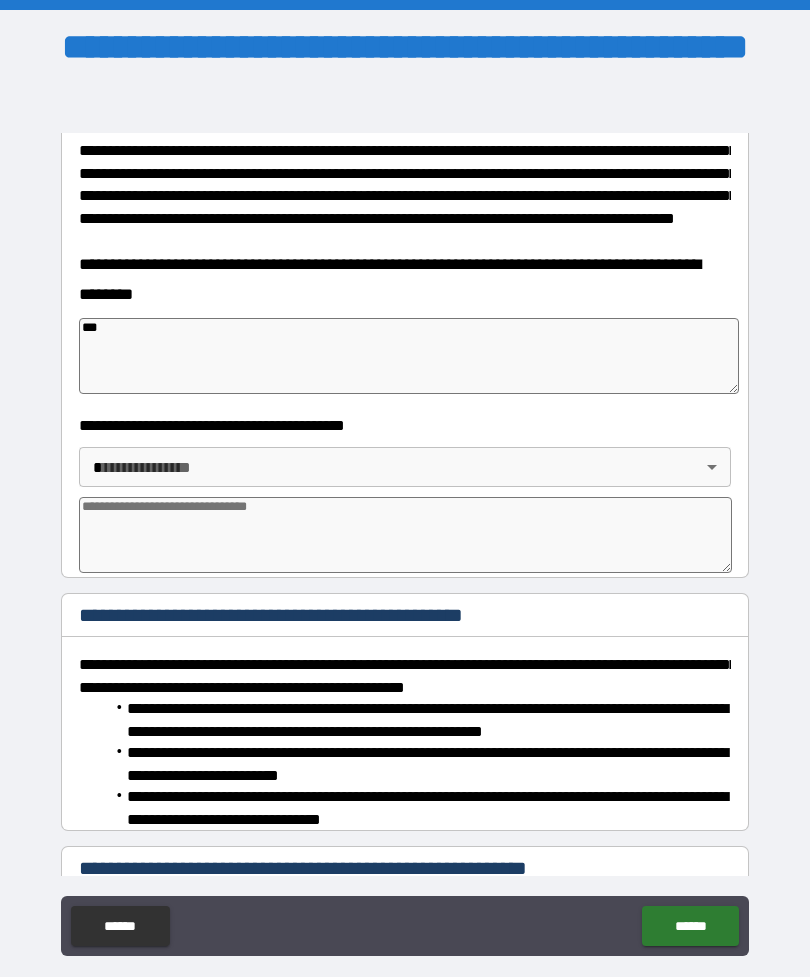 type on "*" 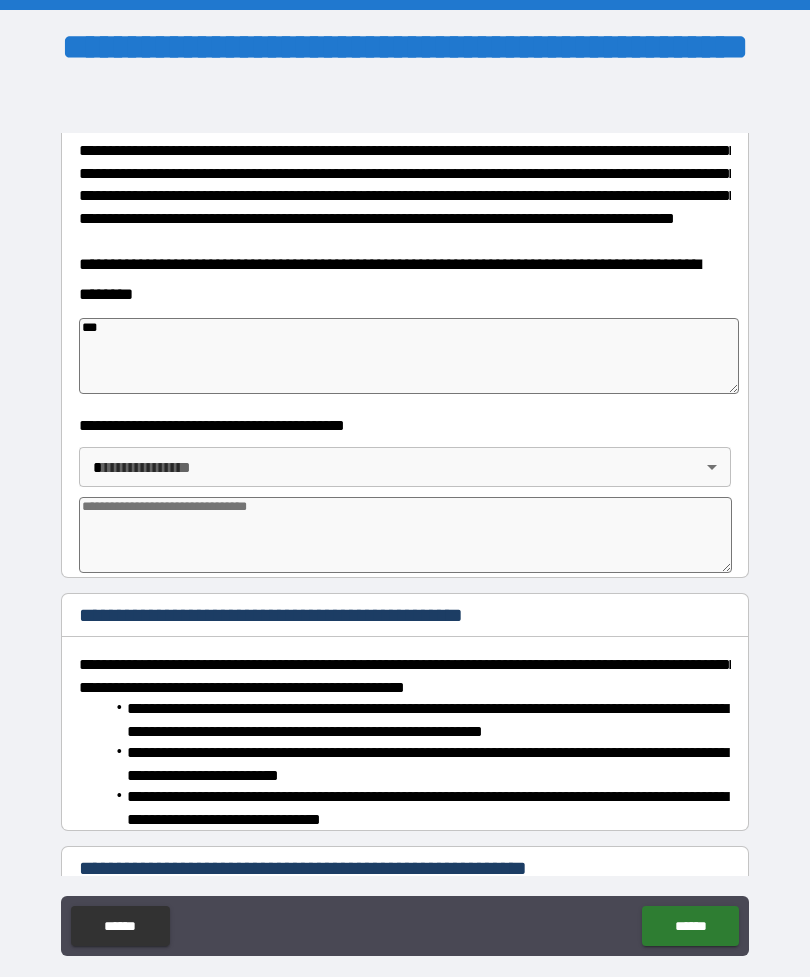 type on "*" 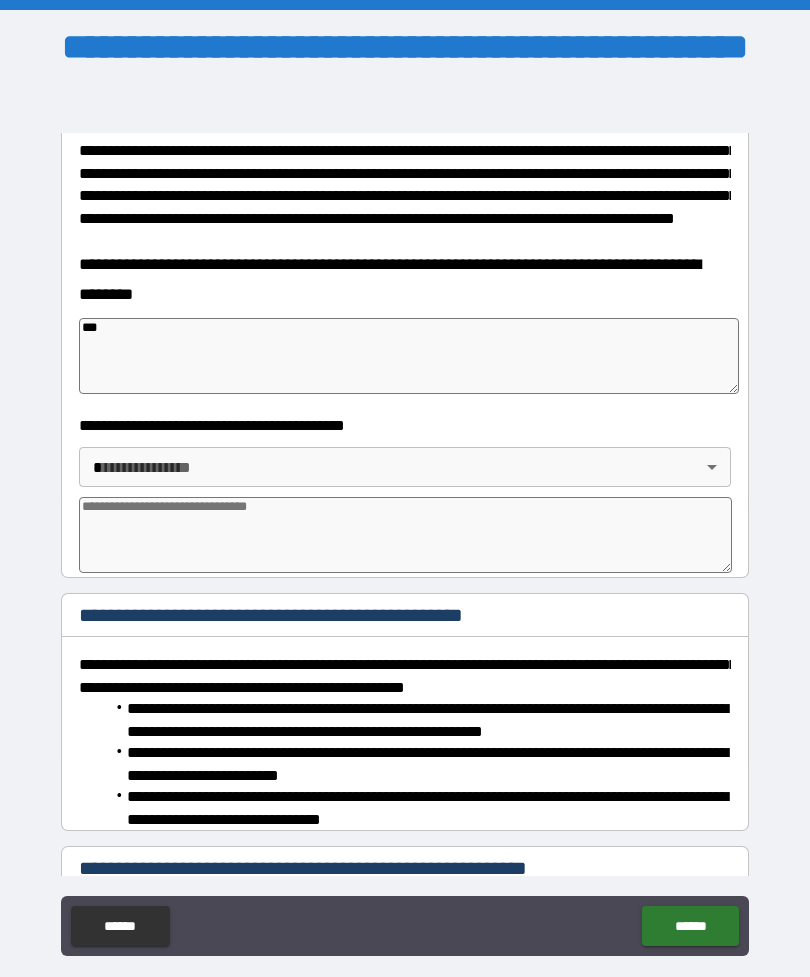 type on "****" 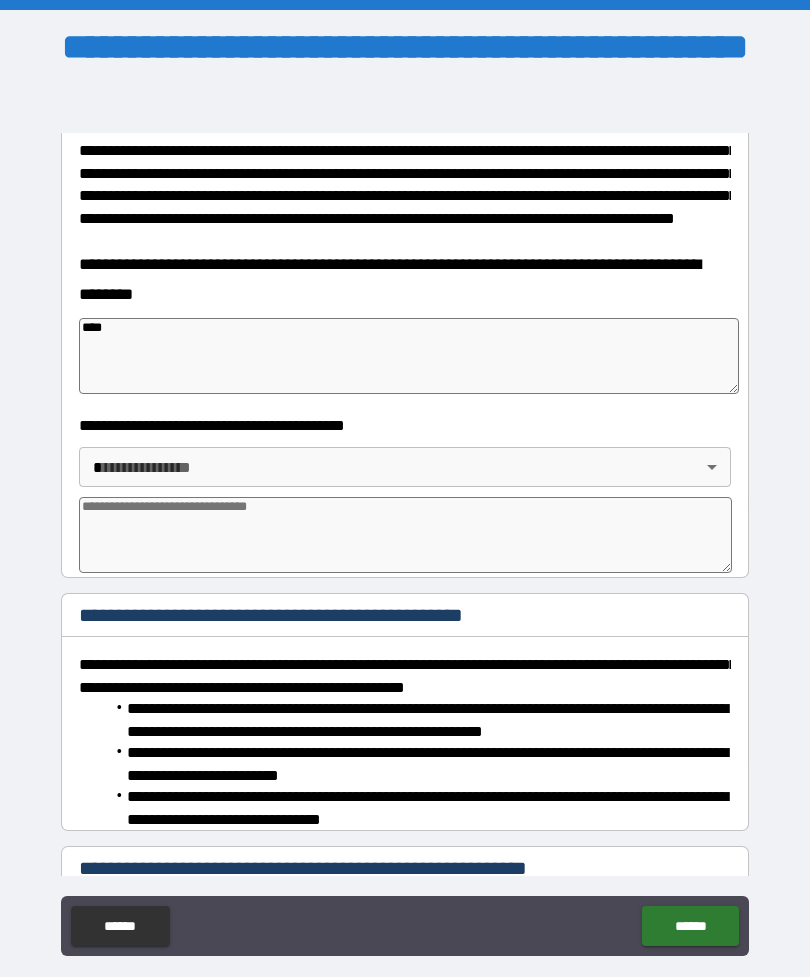 type on "*" 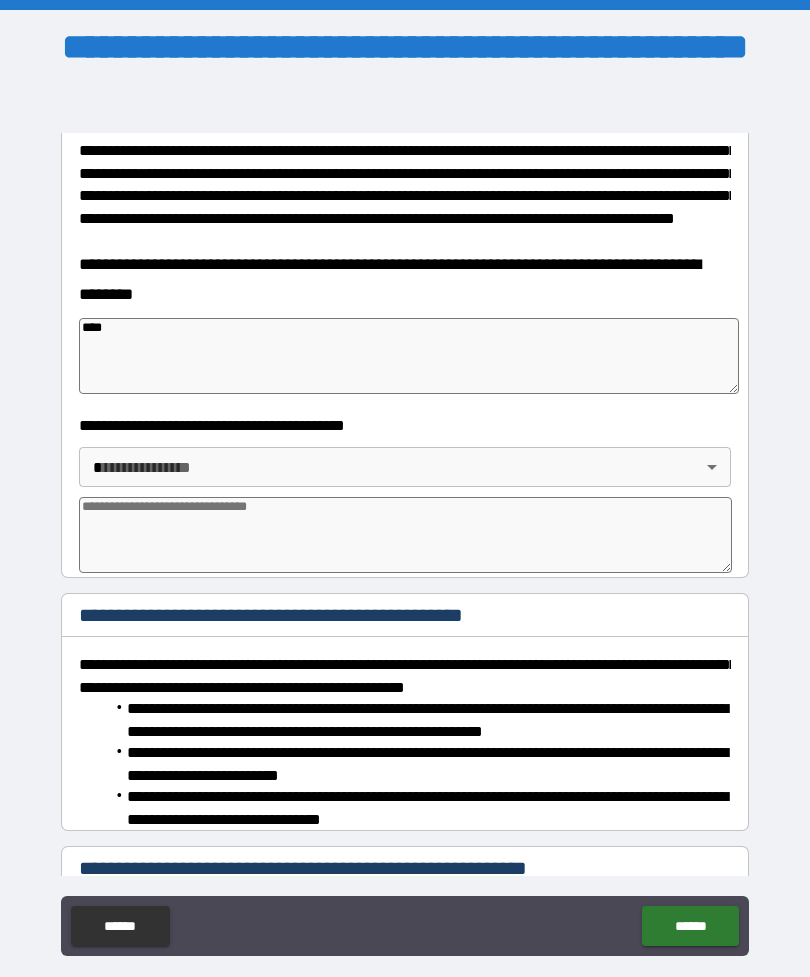 type on "*****" 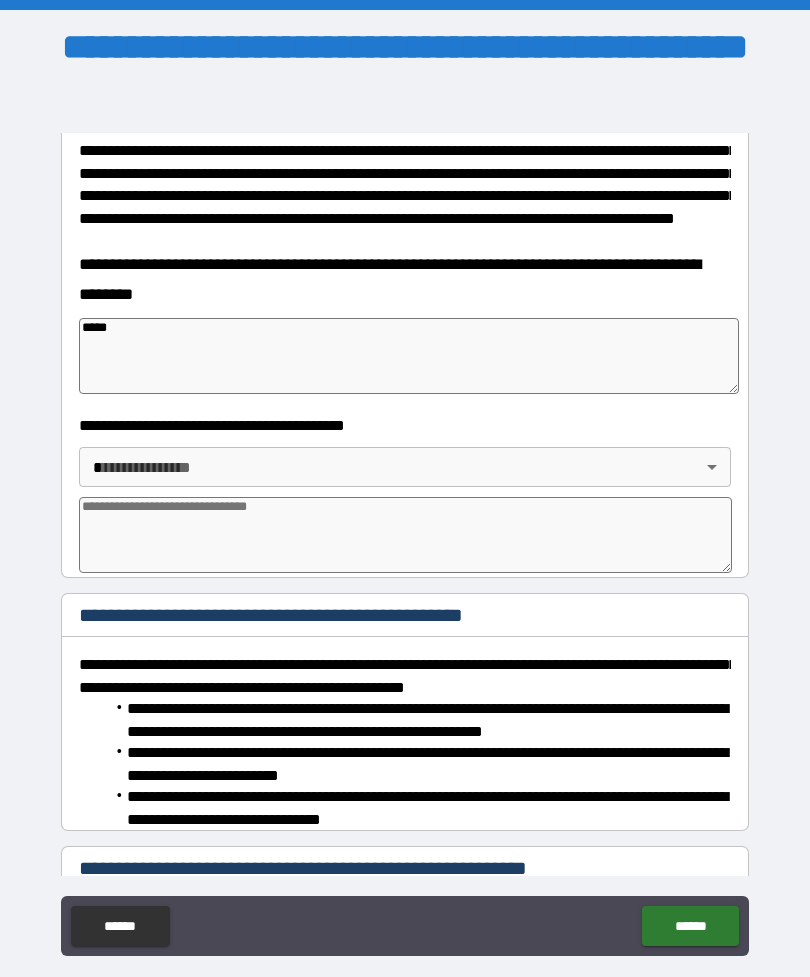 type on "*" 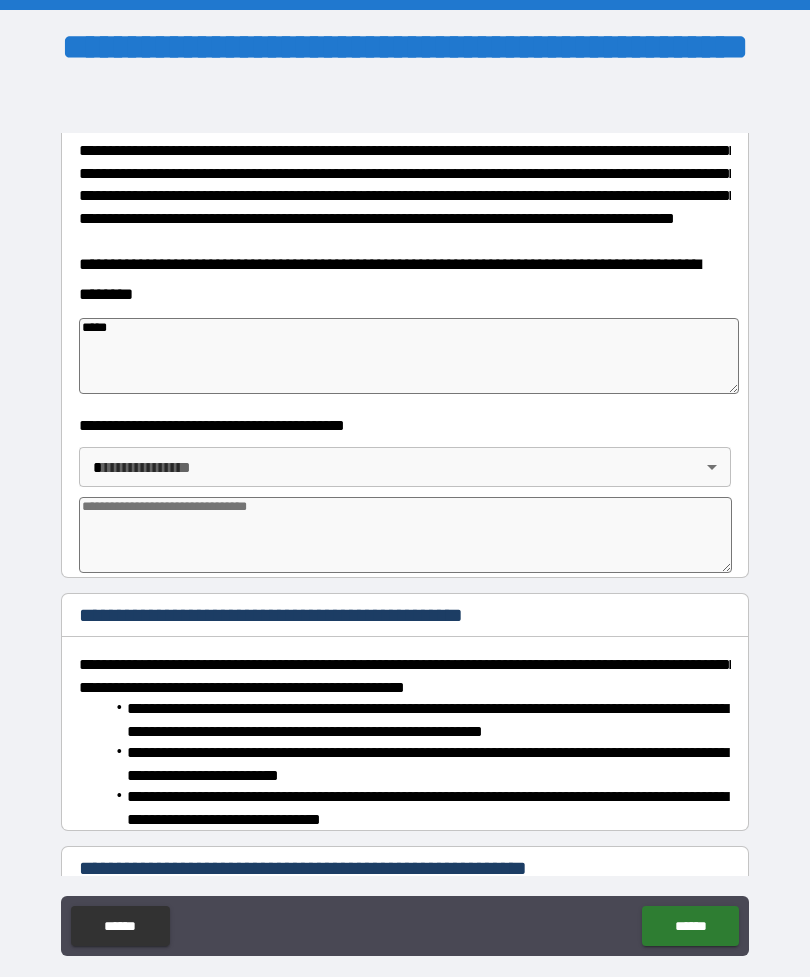 type on "*" 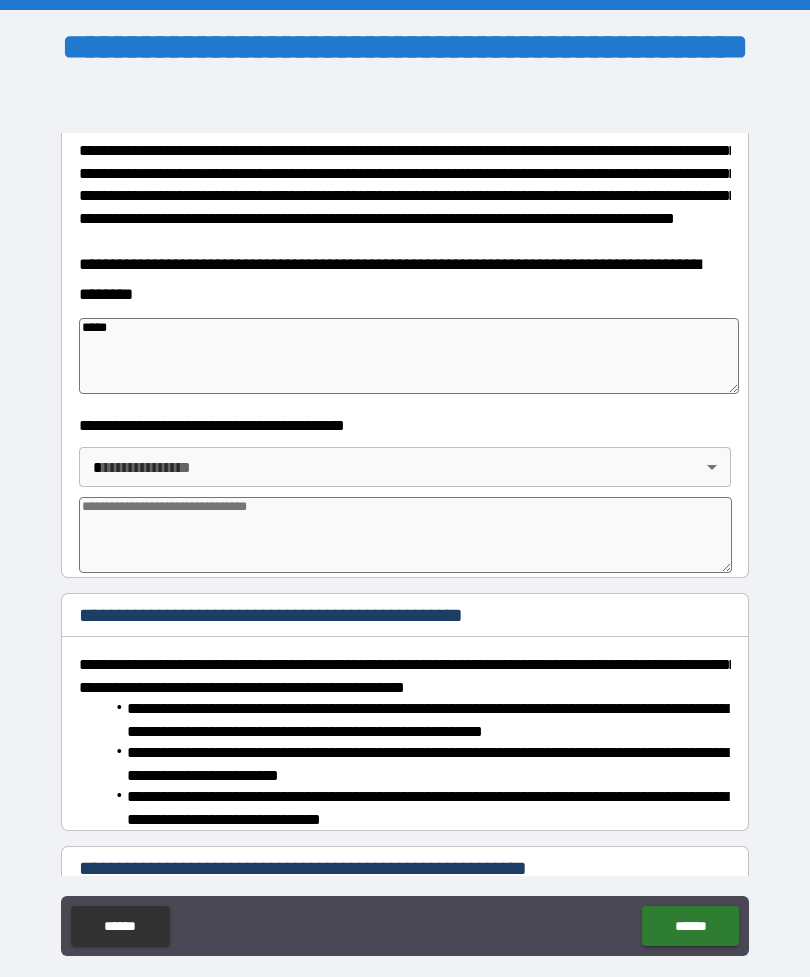 type on "*" 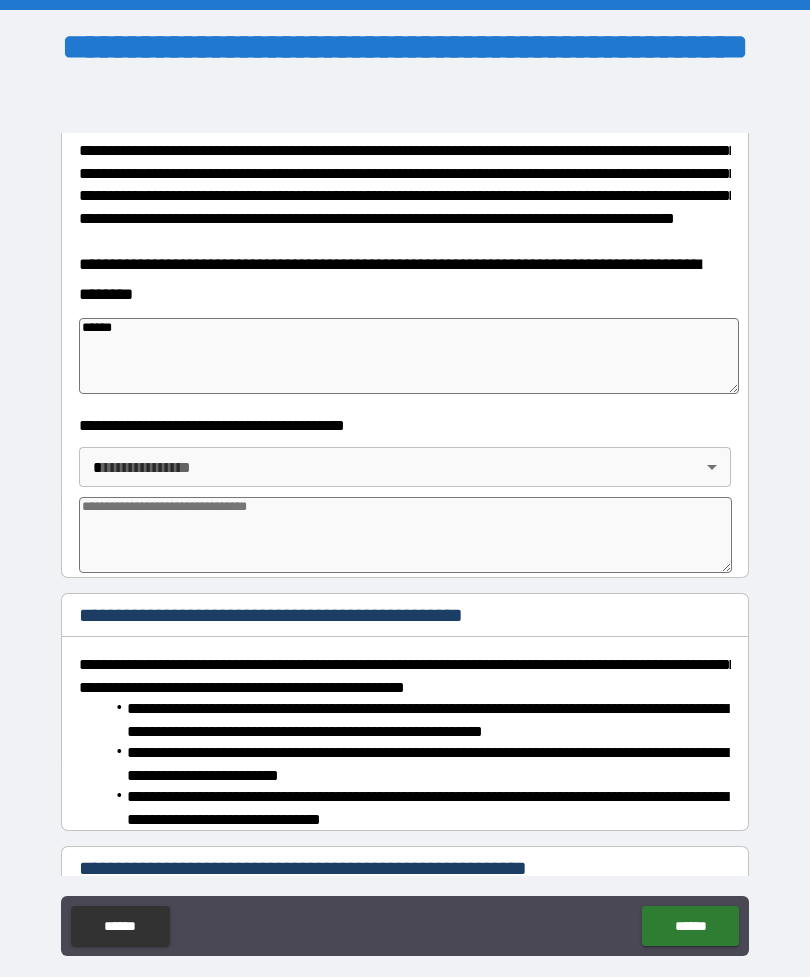 type on "*" 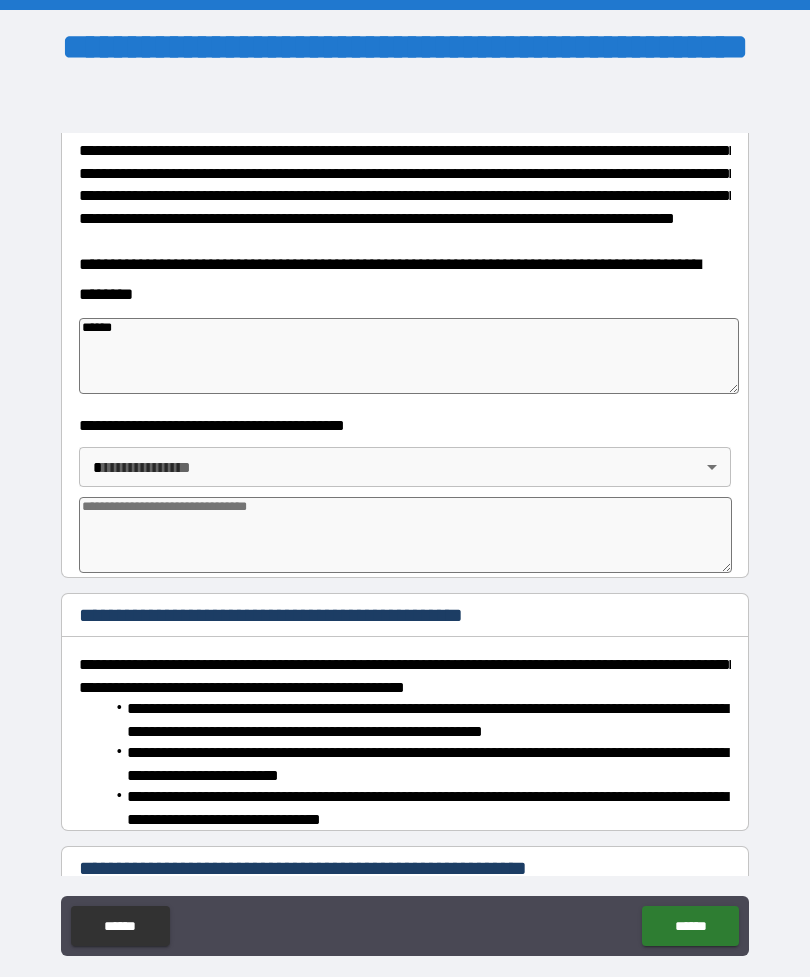 type on "*" 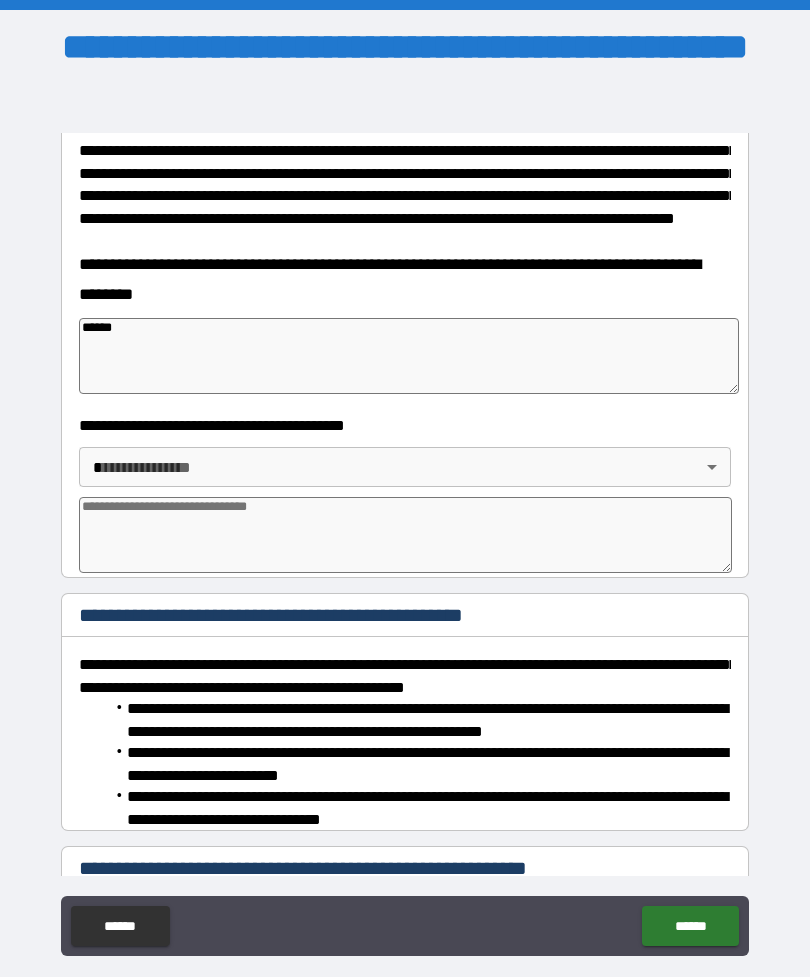 type on "*******" 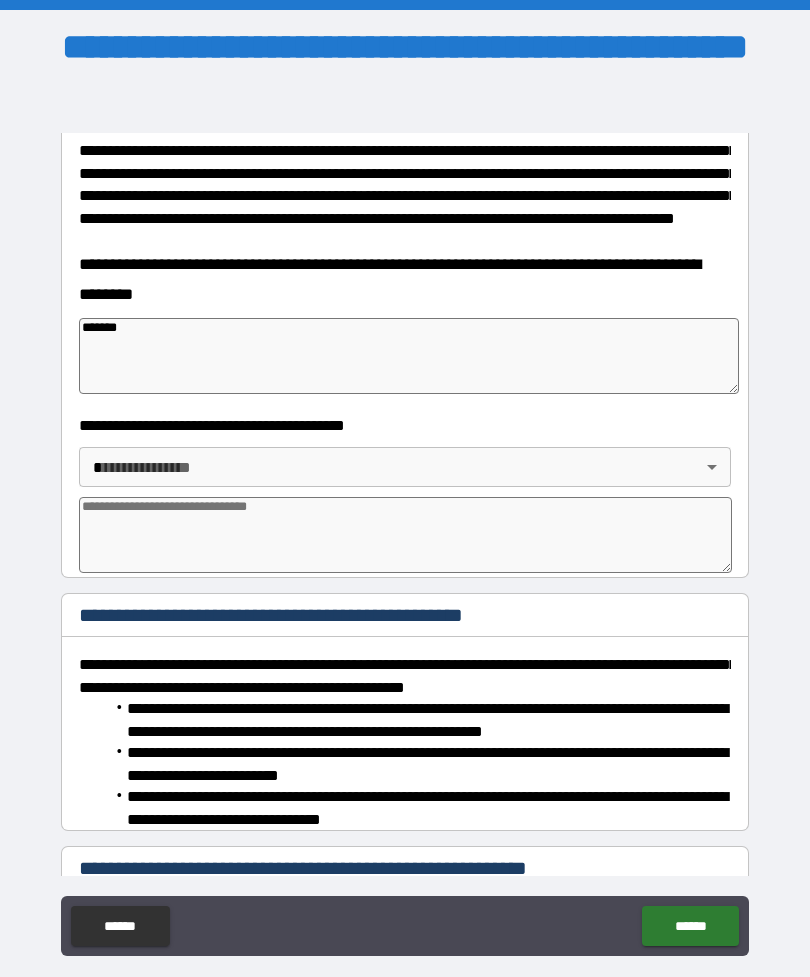 type on "*" 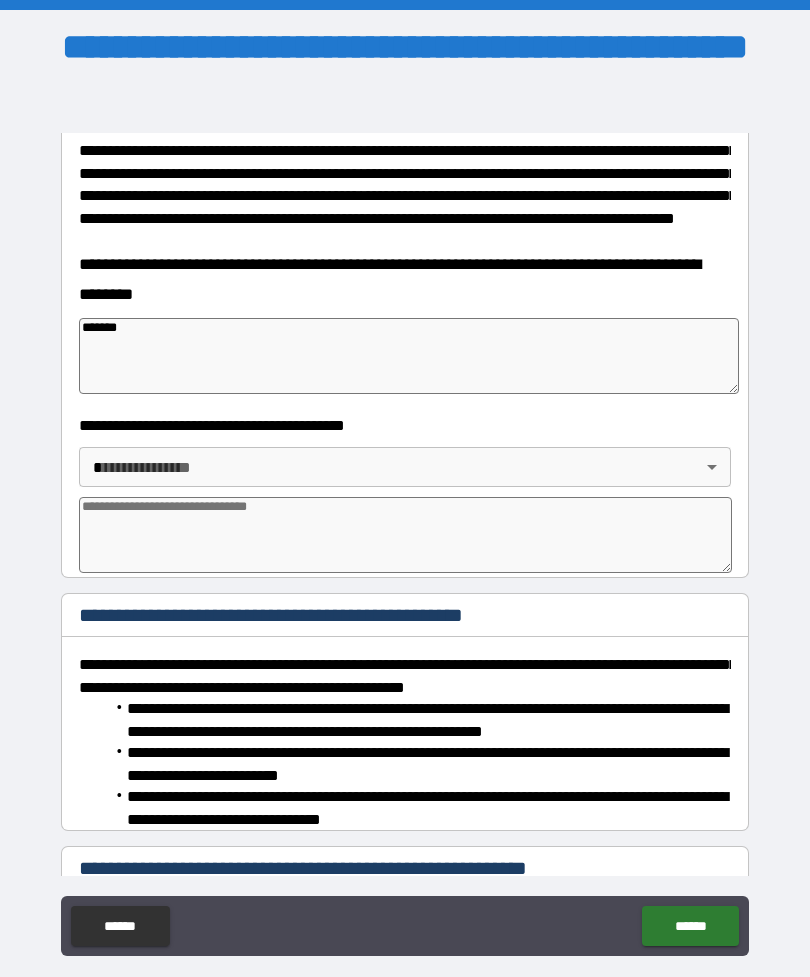 type on "*" 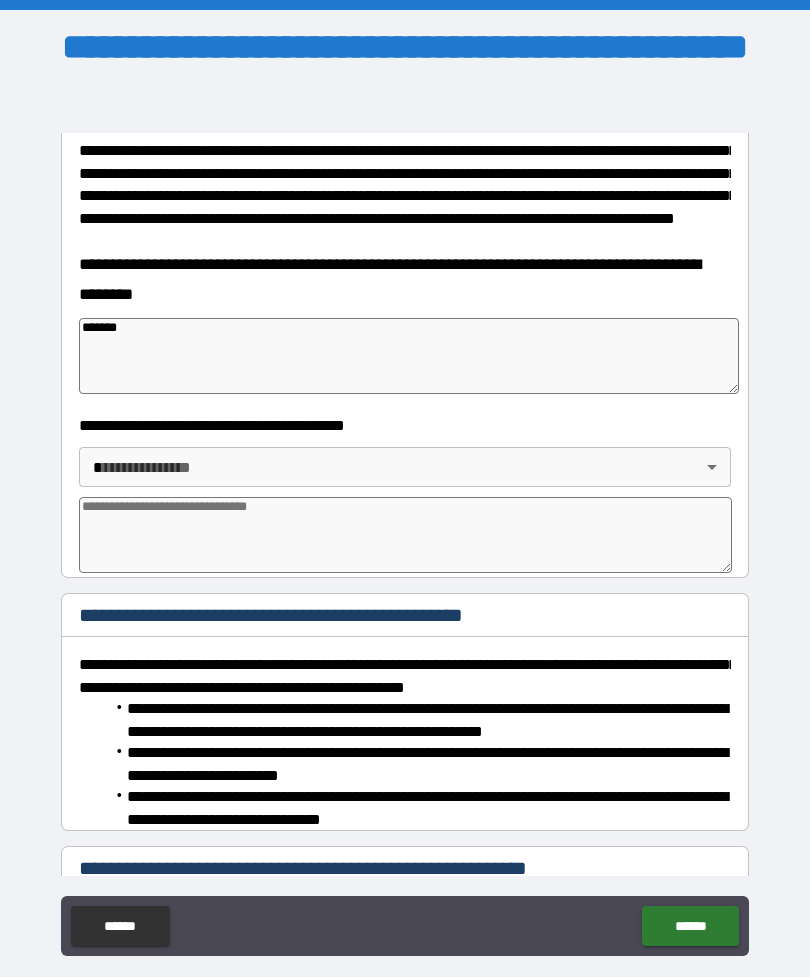 type on "*" 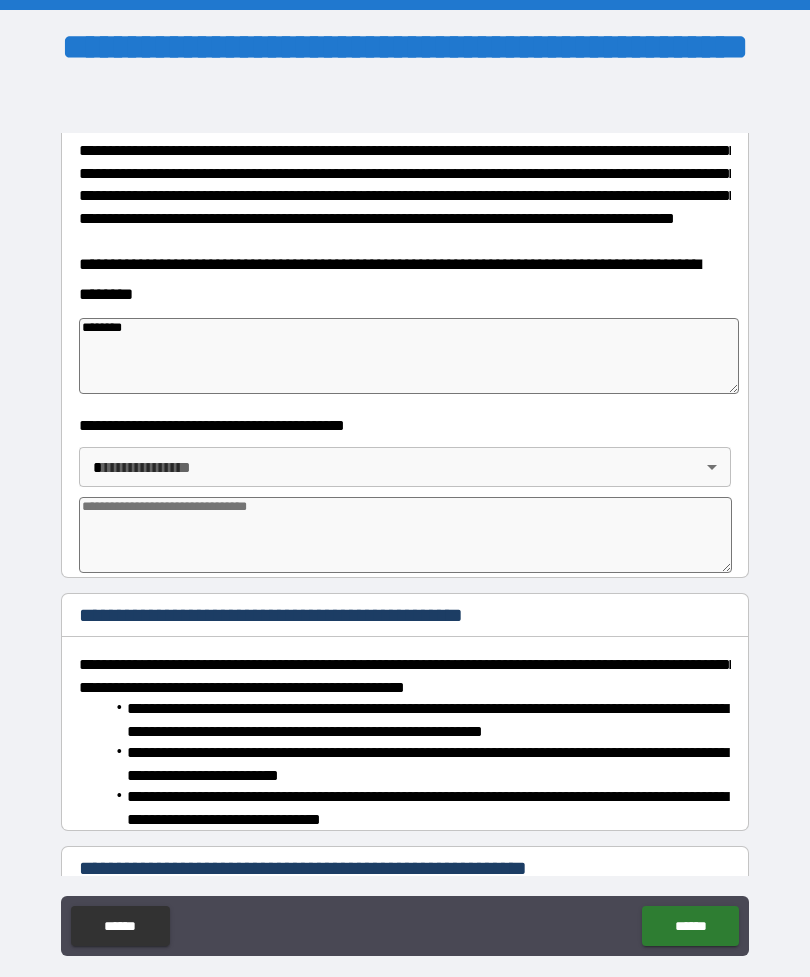 type on "*" 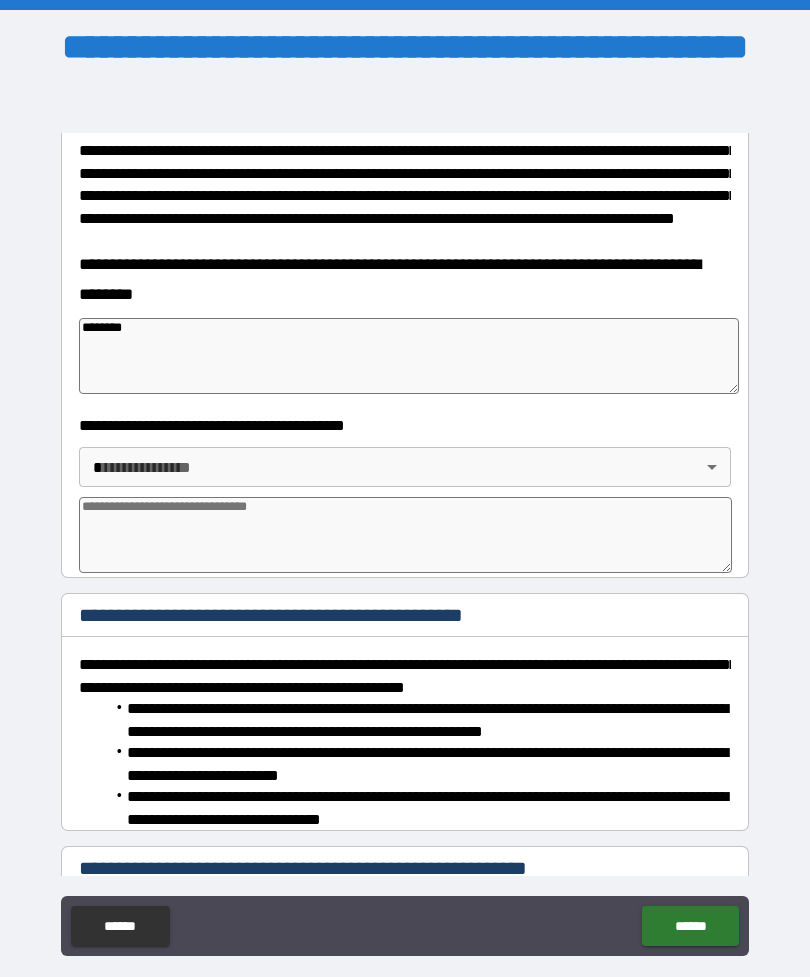 type on "*" 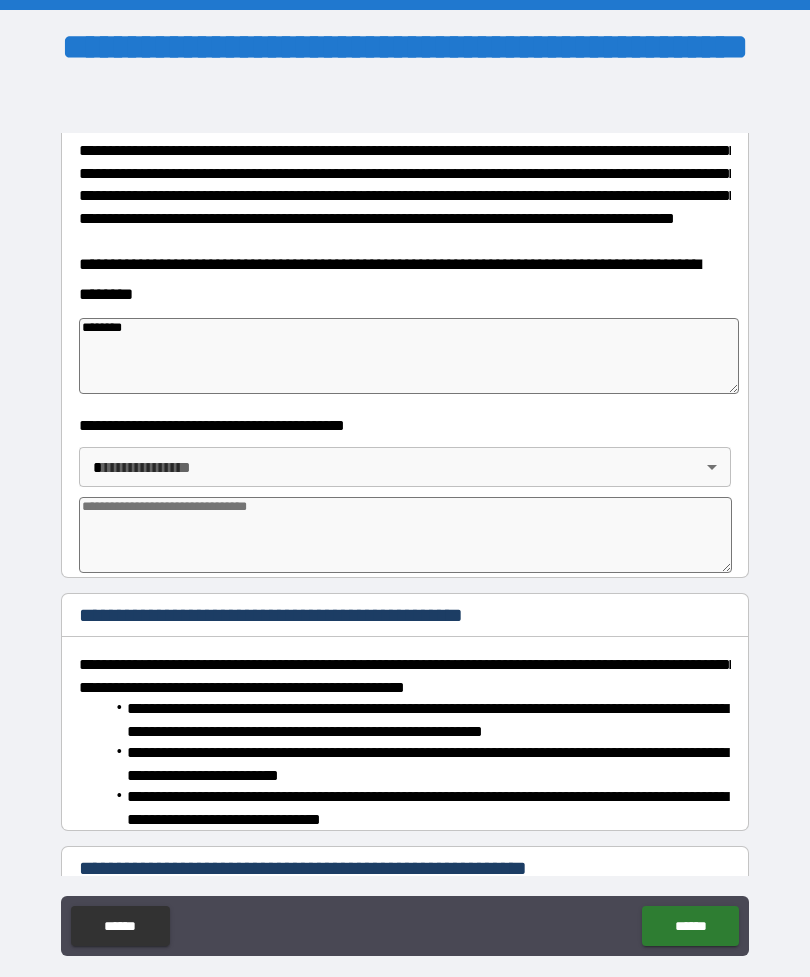 type on "*" 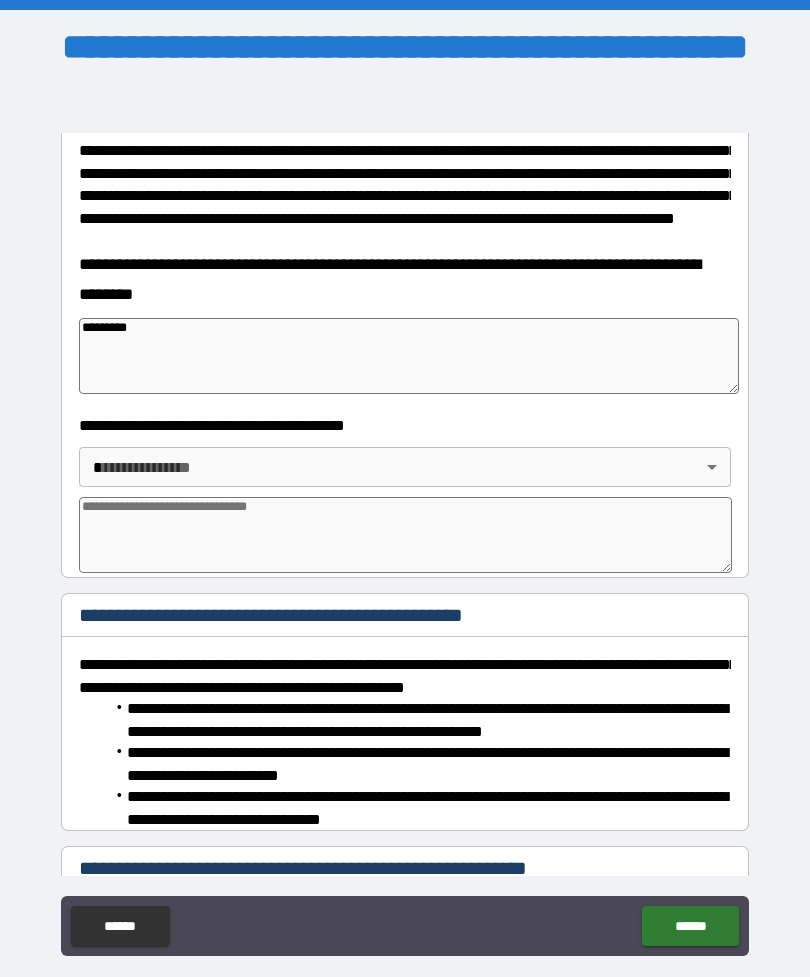type on "*" 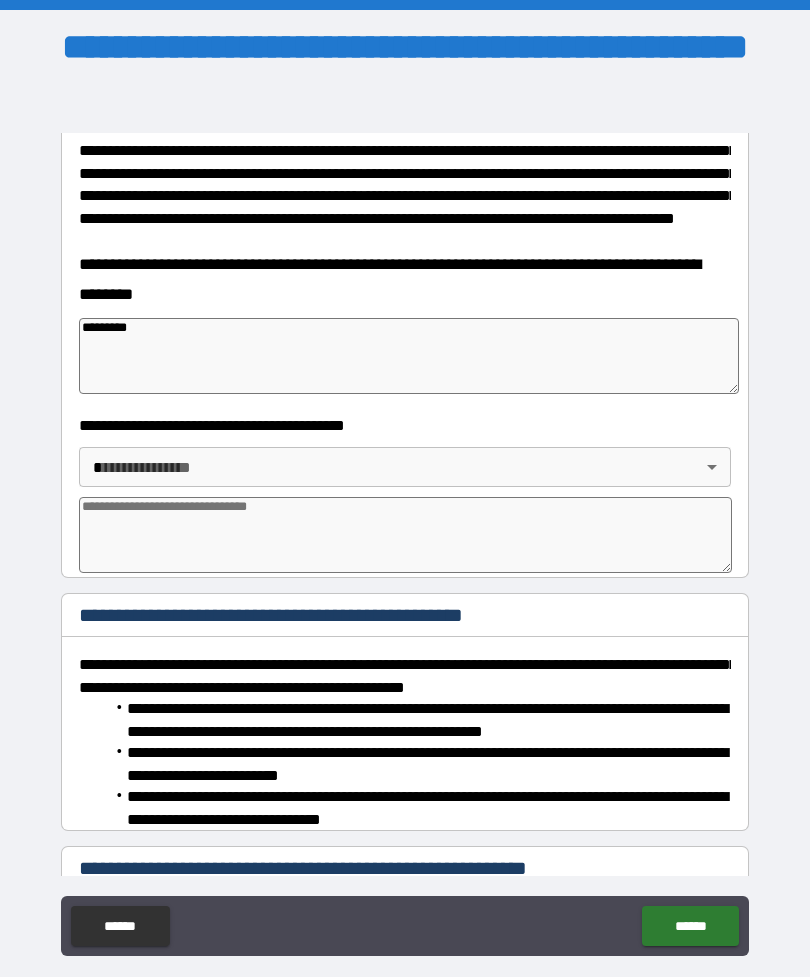 type on "*" 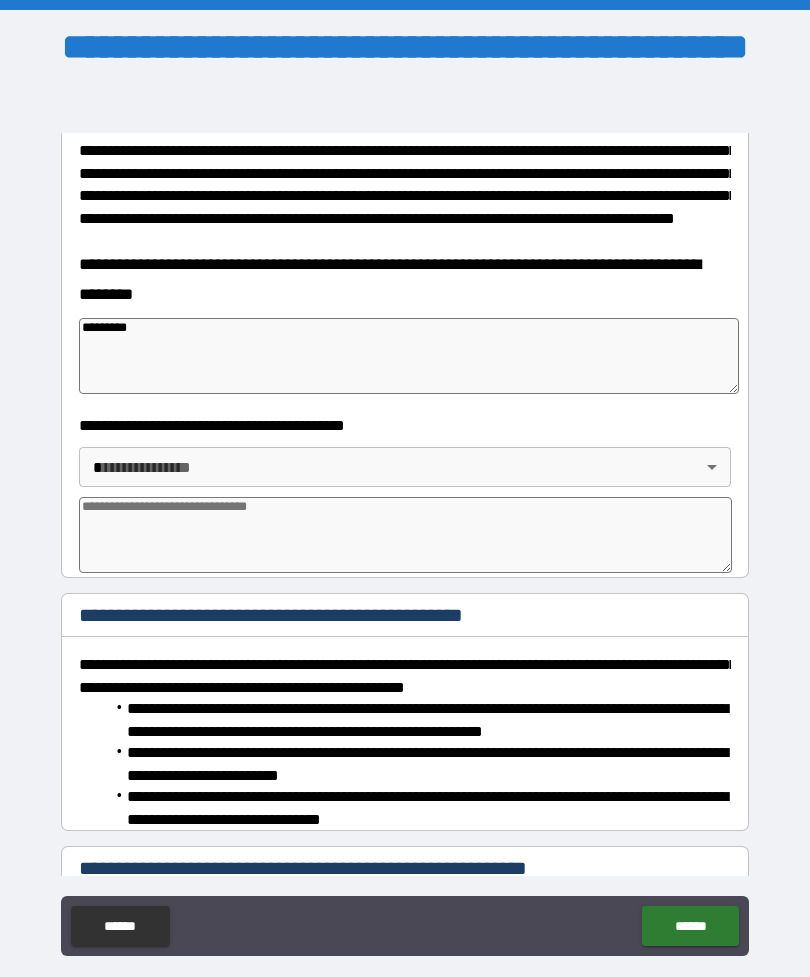 type on "*" 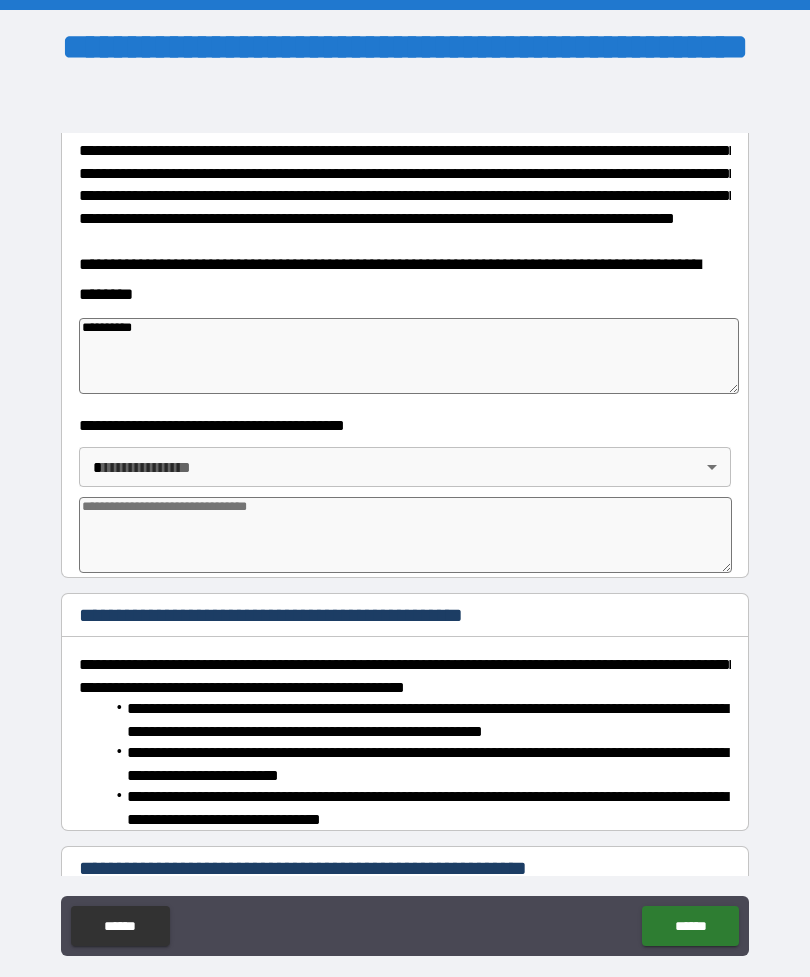 type on "*" 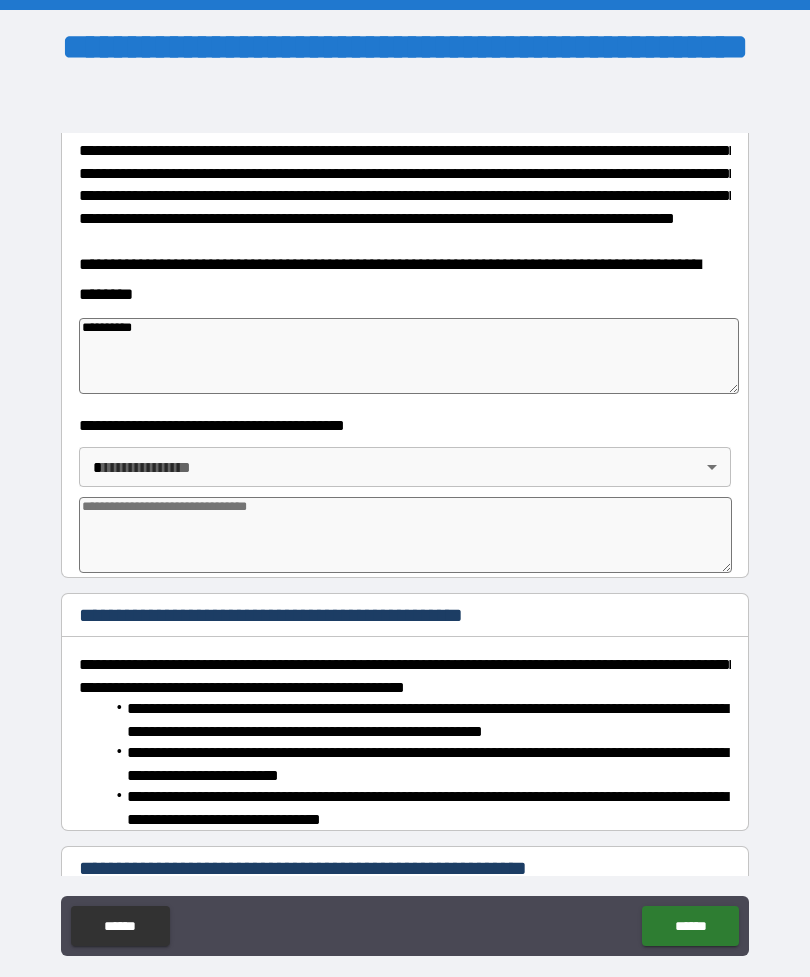 type on "*" 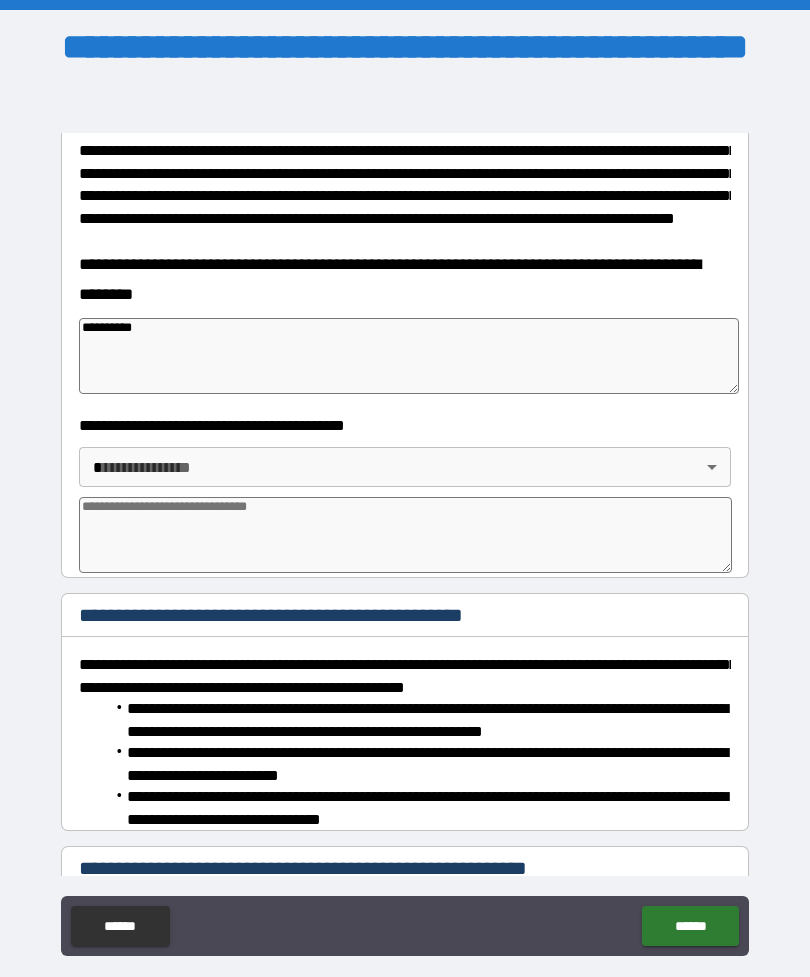 type on "*" 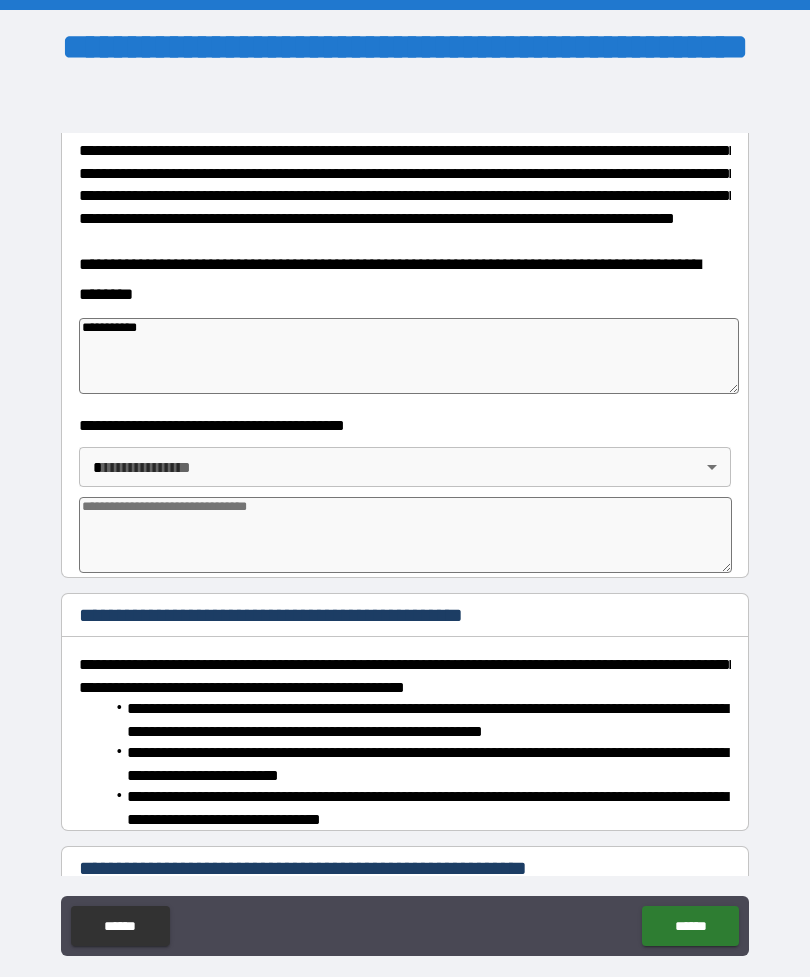 type on "*" 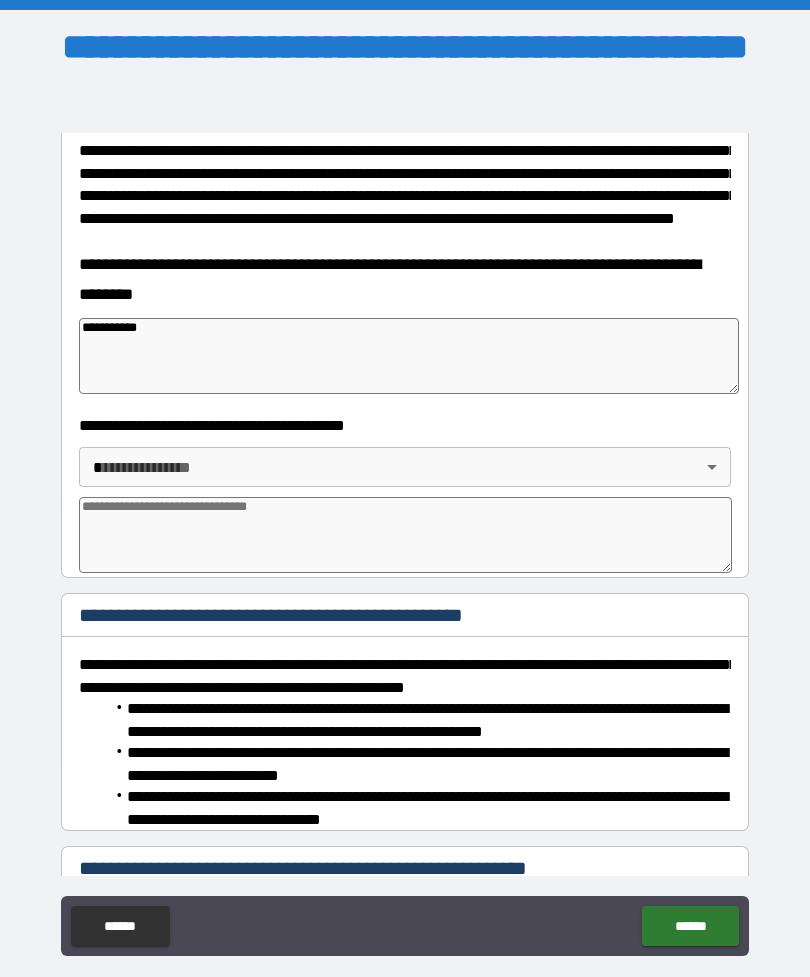 type on "*" 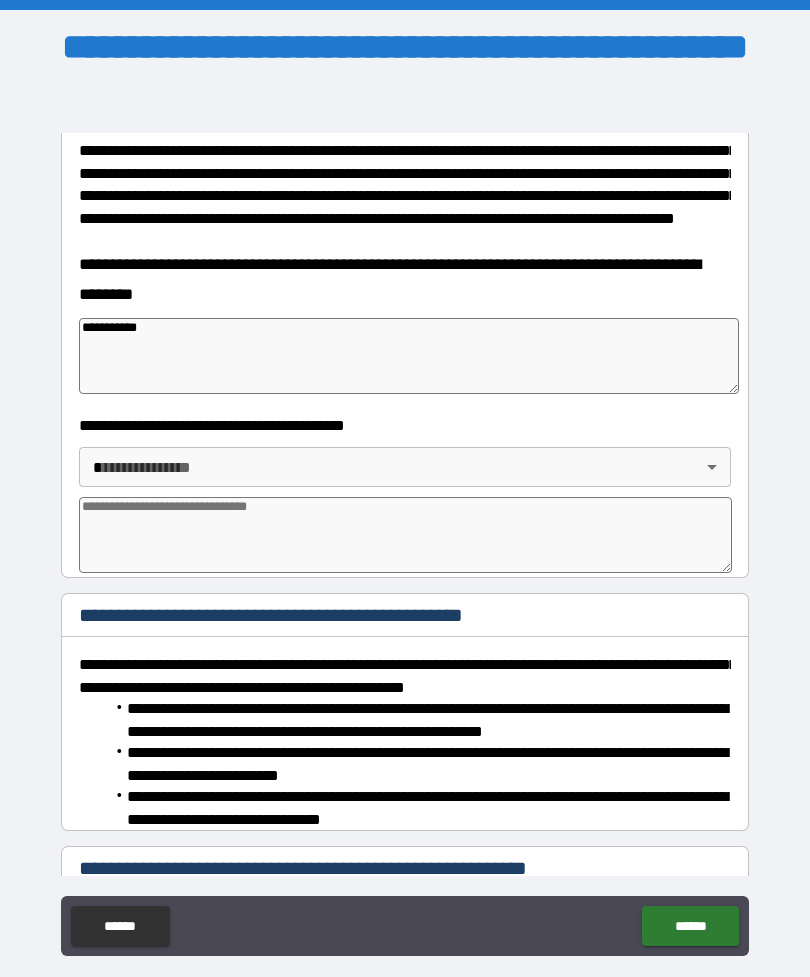 type on "*" 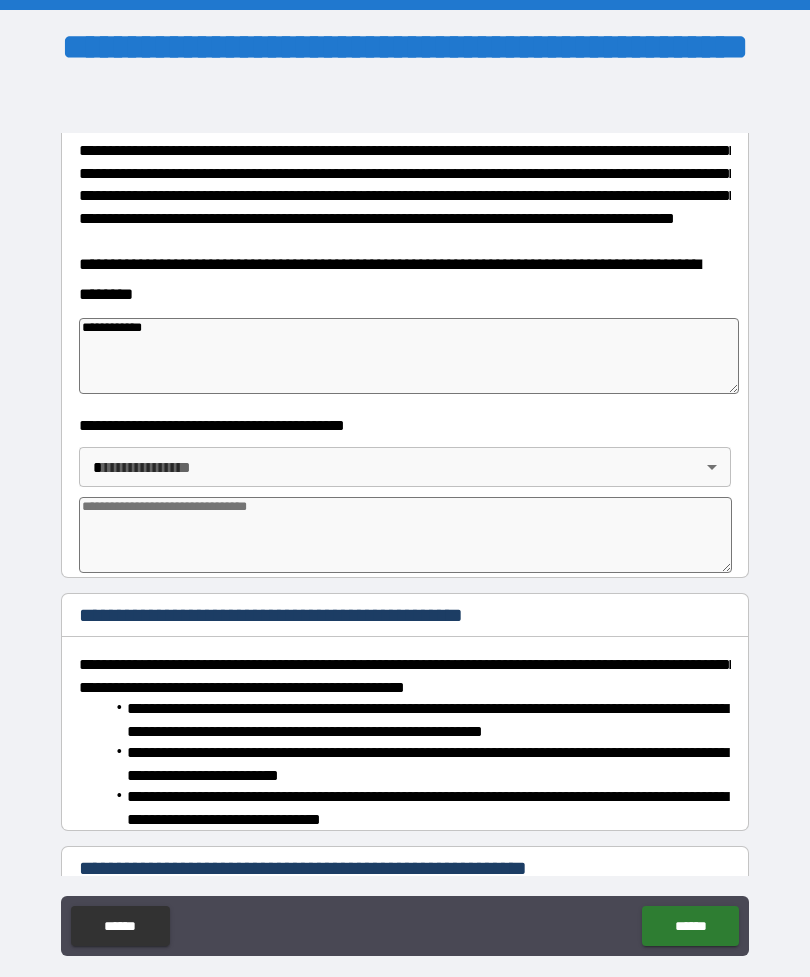 type on "*" 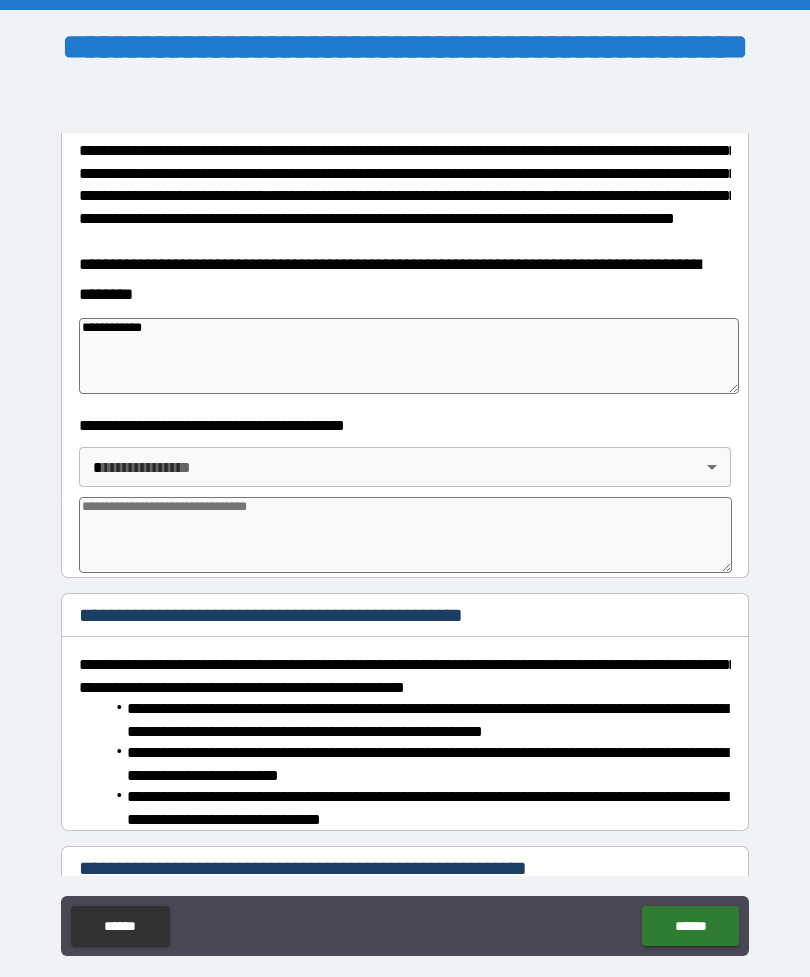 type on "*" 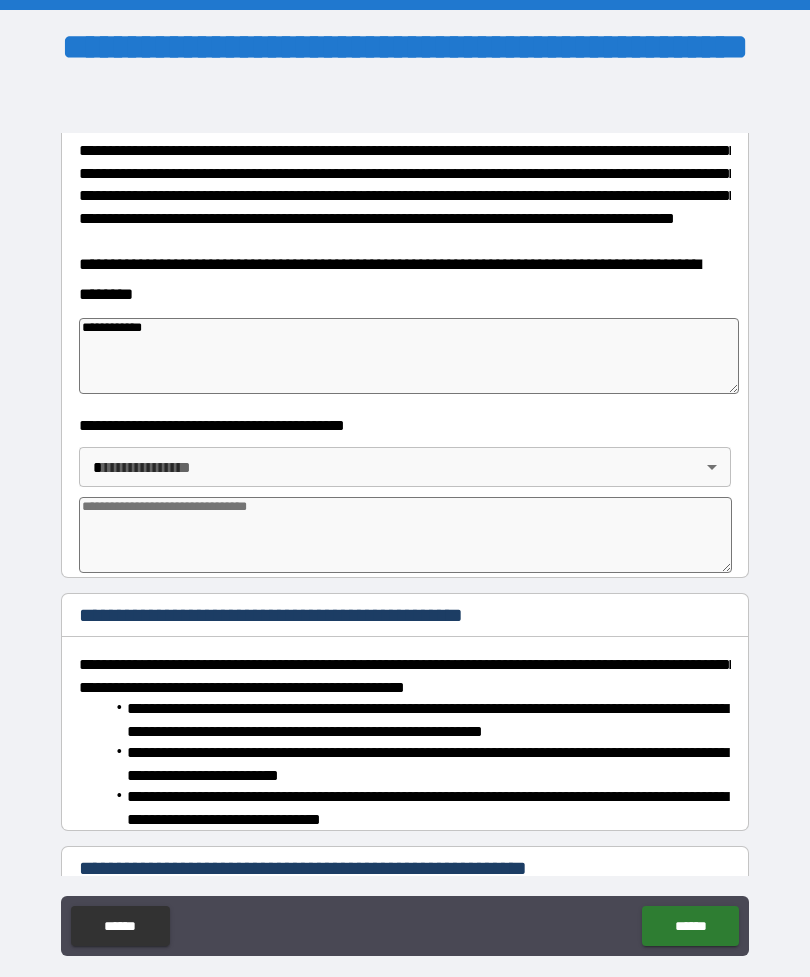 type on "*" 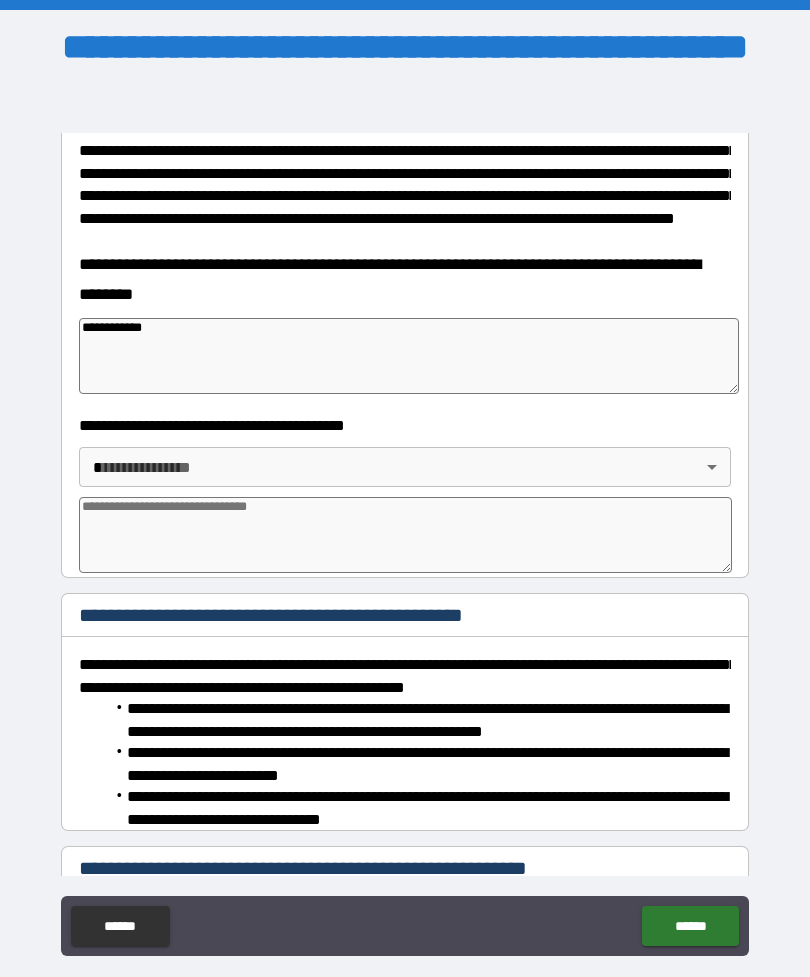 type on "**********" 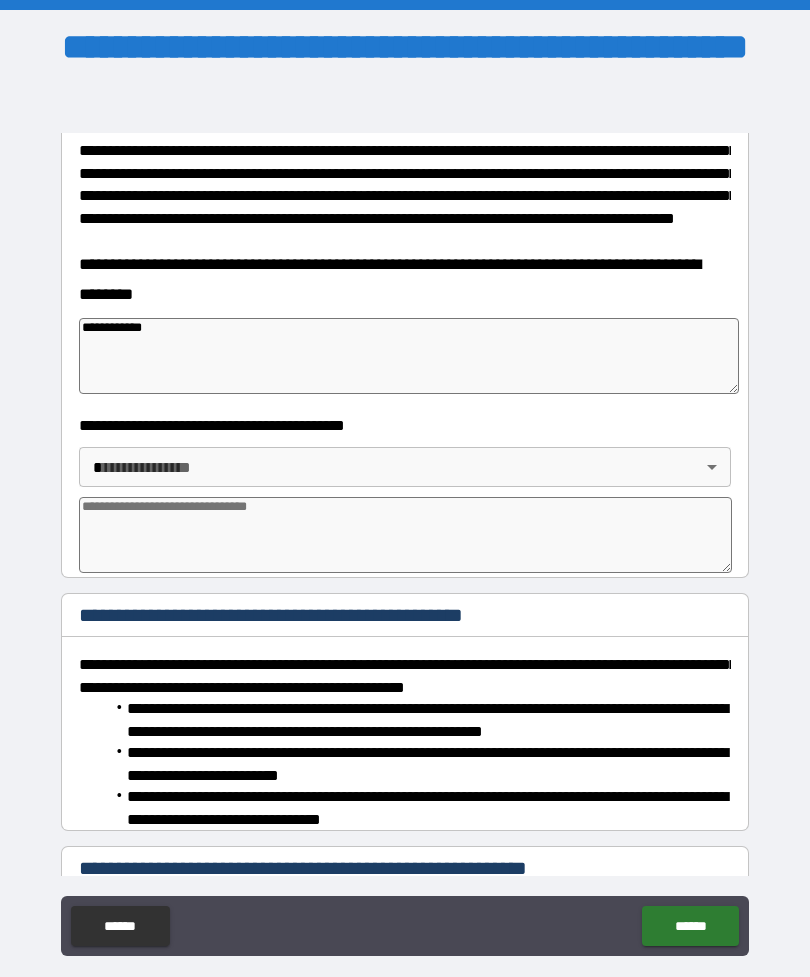 type on "*" 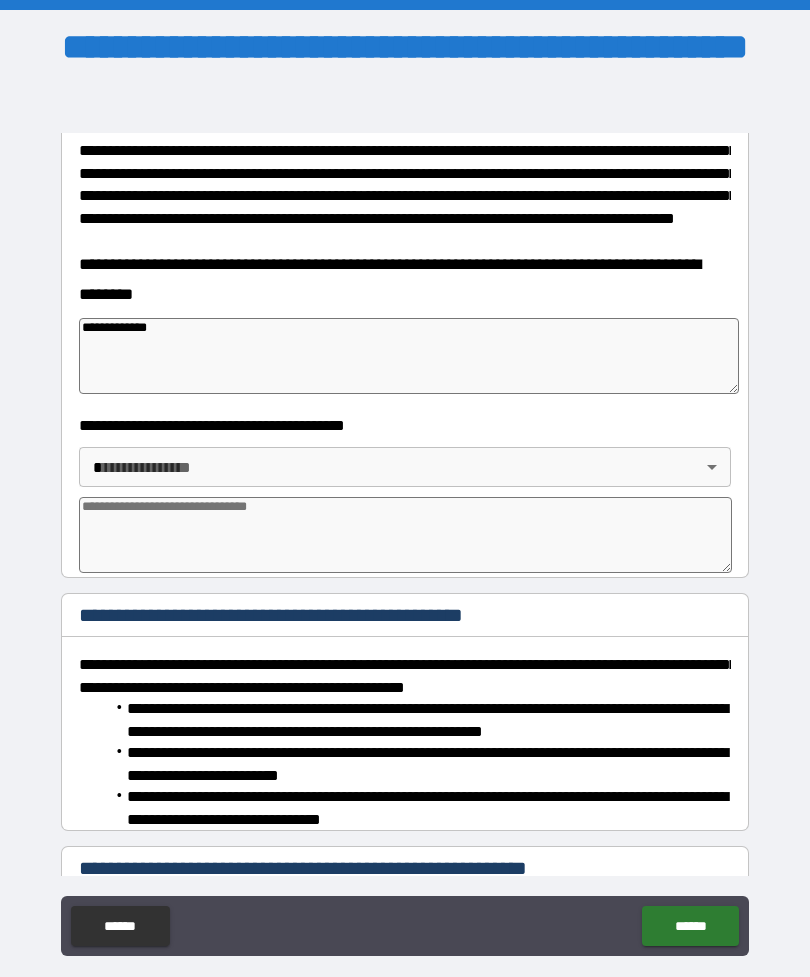 type on "**********" 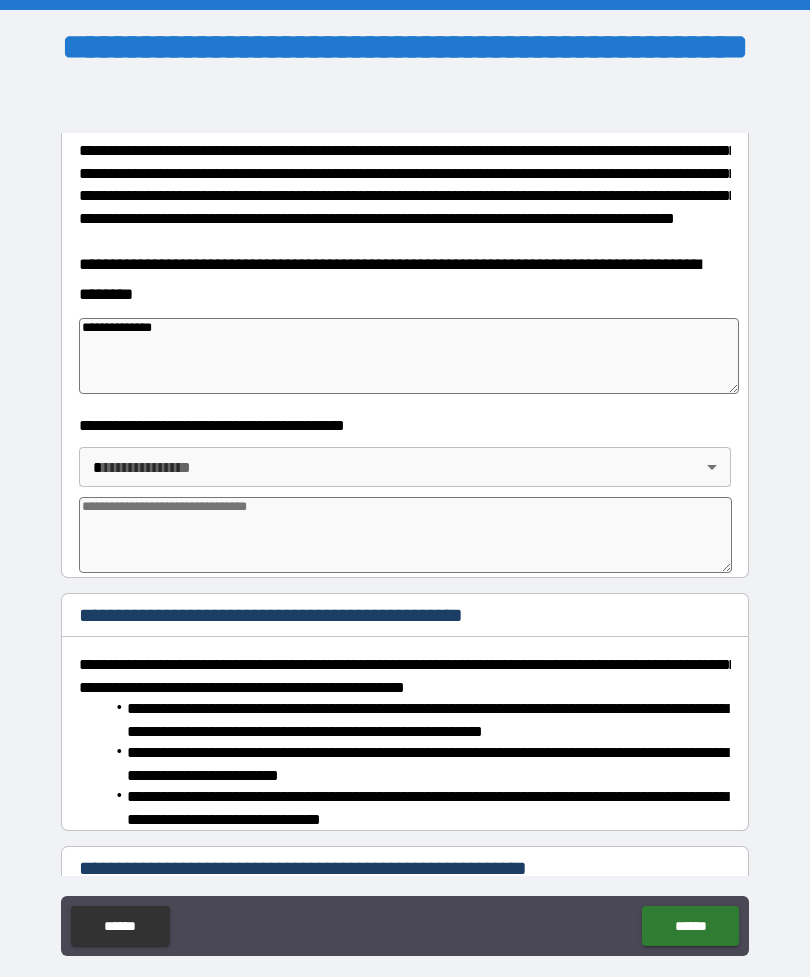 type on "*" 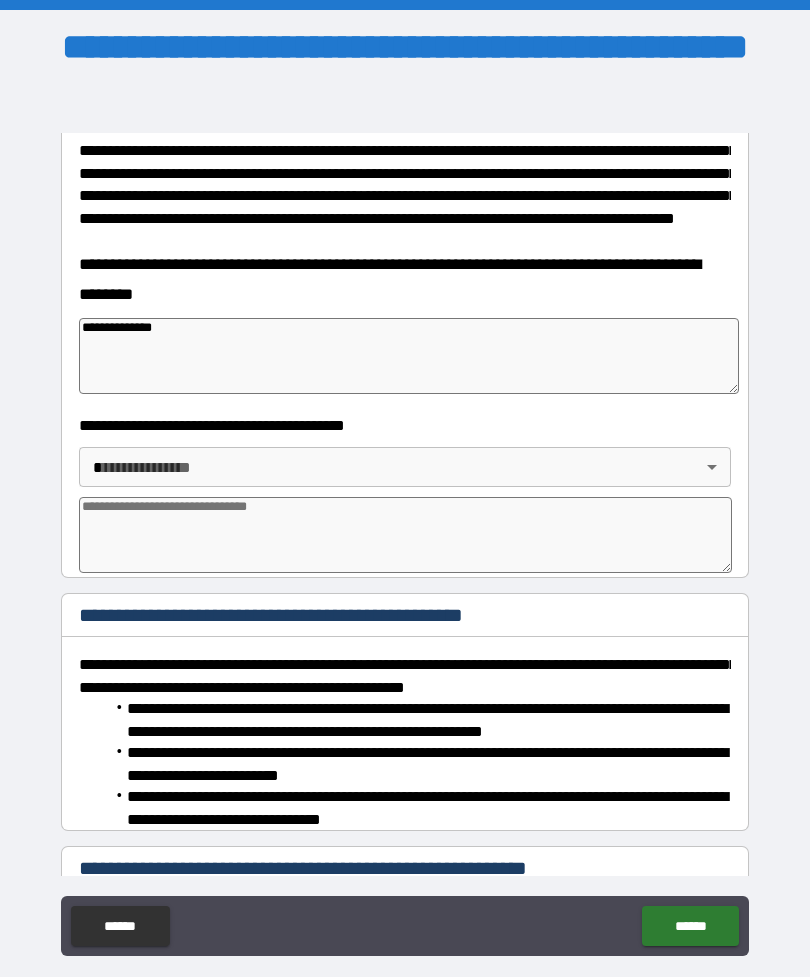 type on "*" 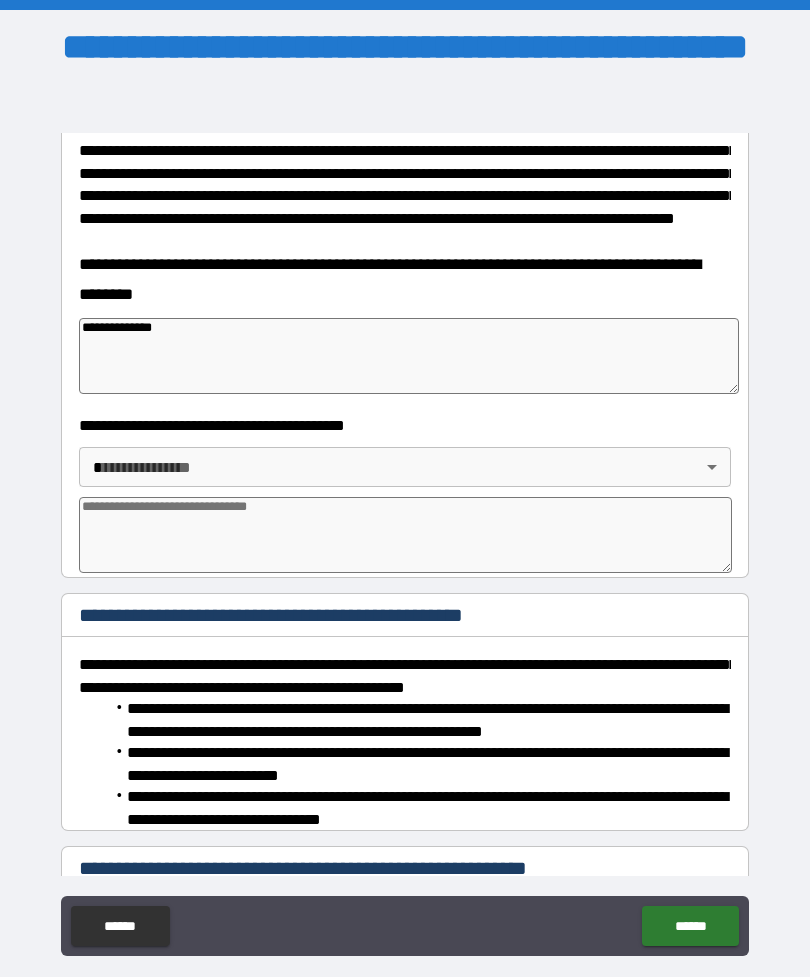type on "*" 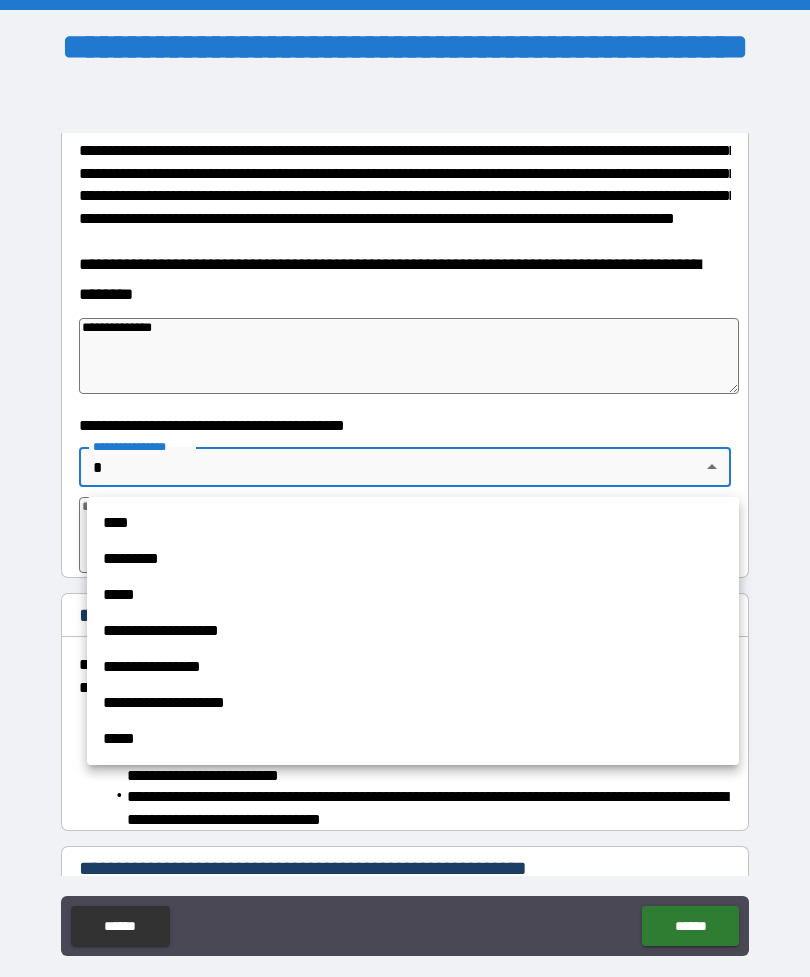 click on "*****" at bounding box center [413, 595] 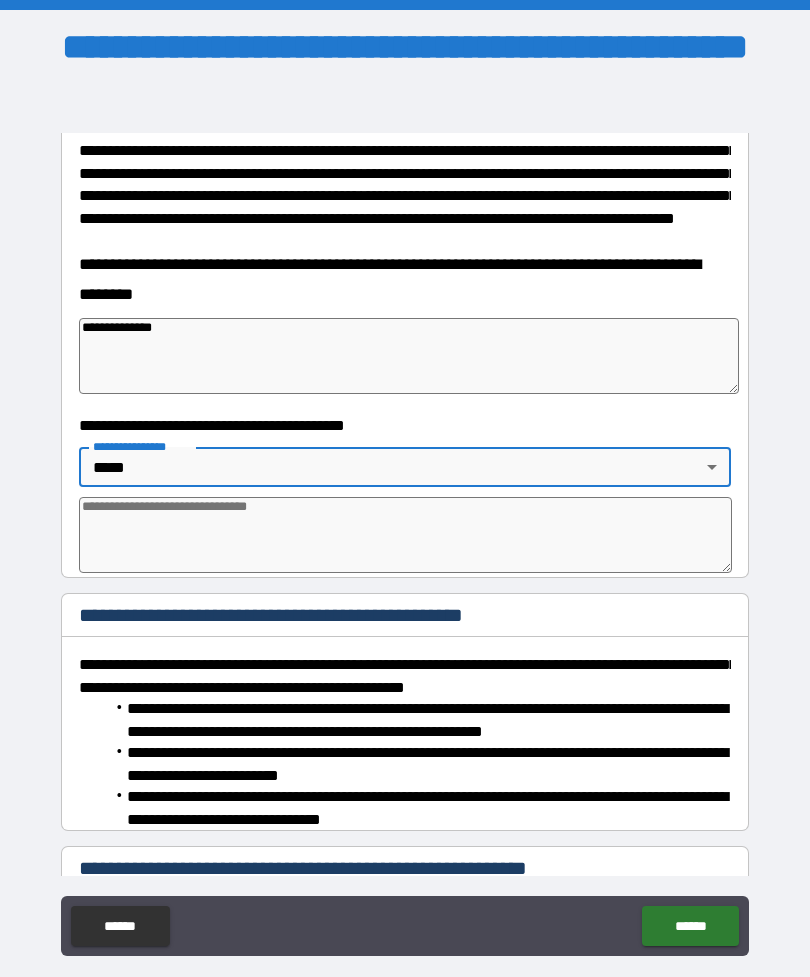 type on "*" 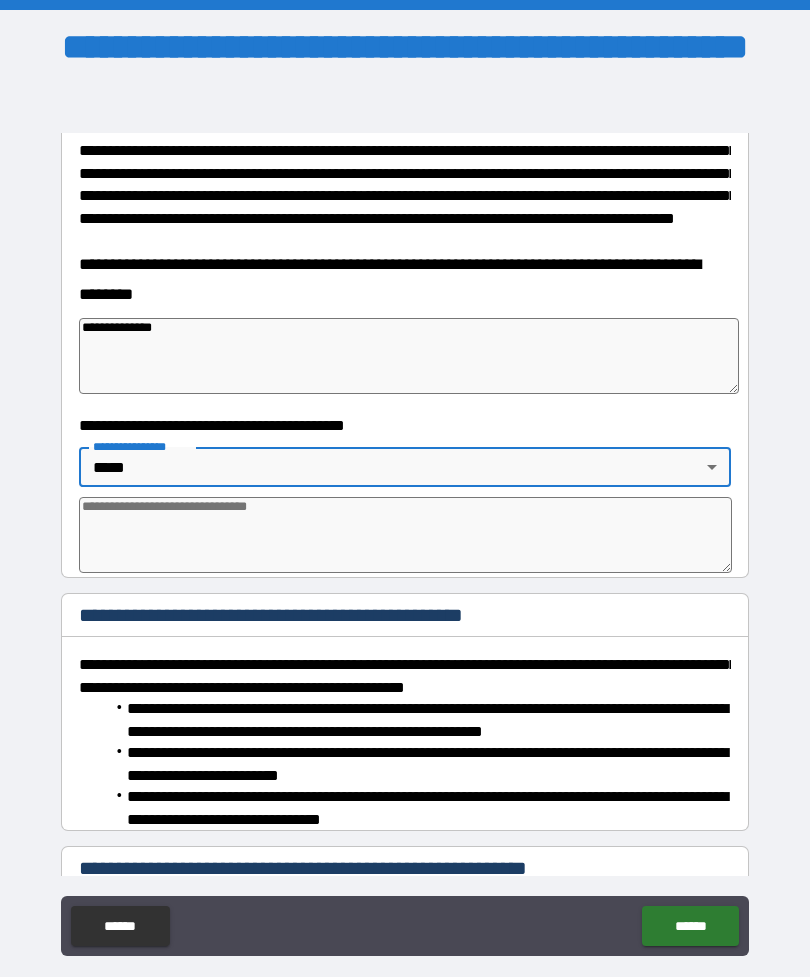 type on "*****" 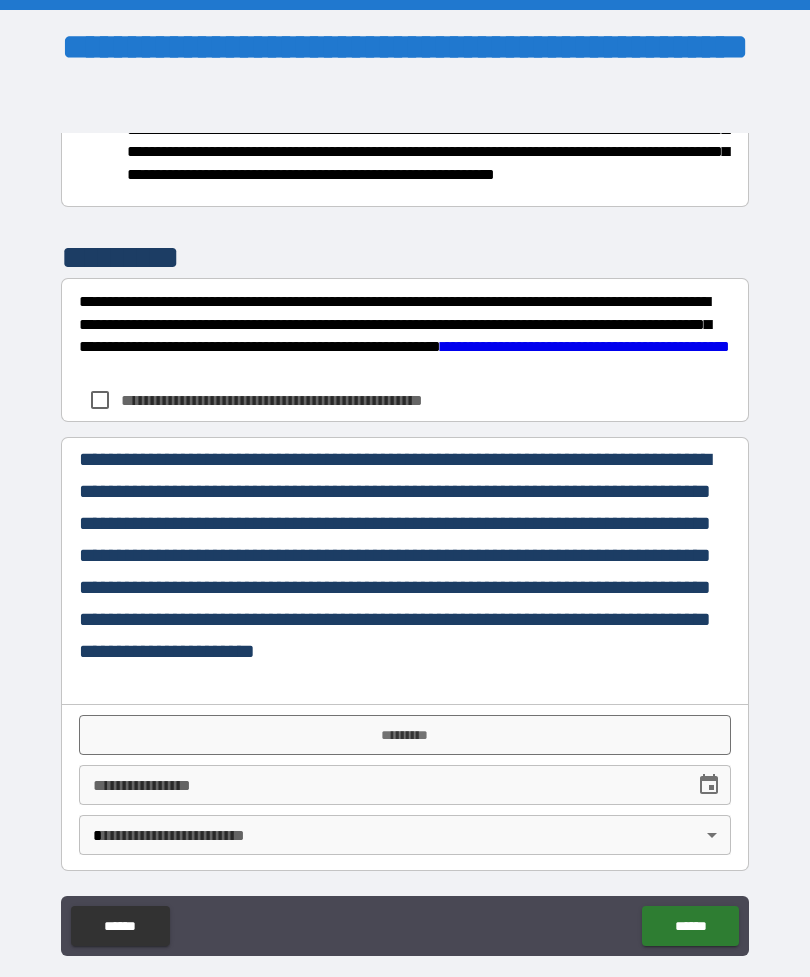 scroll, scrollTop: 2266, scrollLeft: 0, axis: vertical 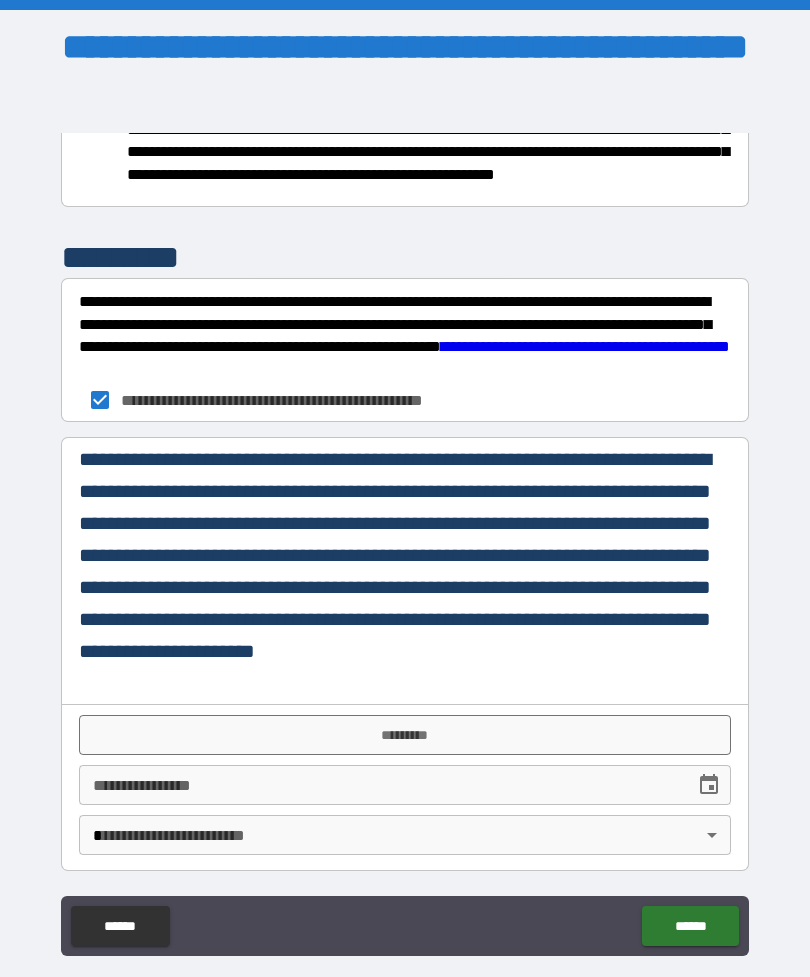 type on "*" 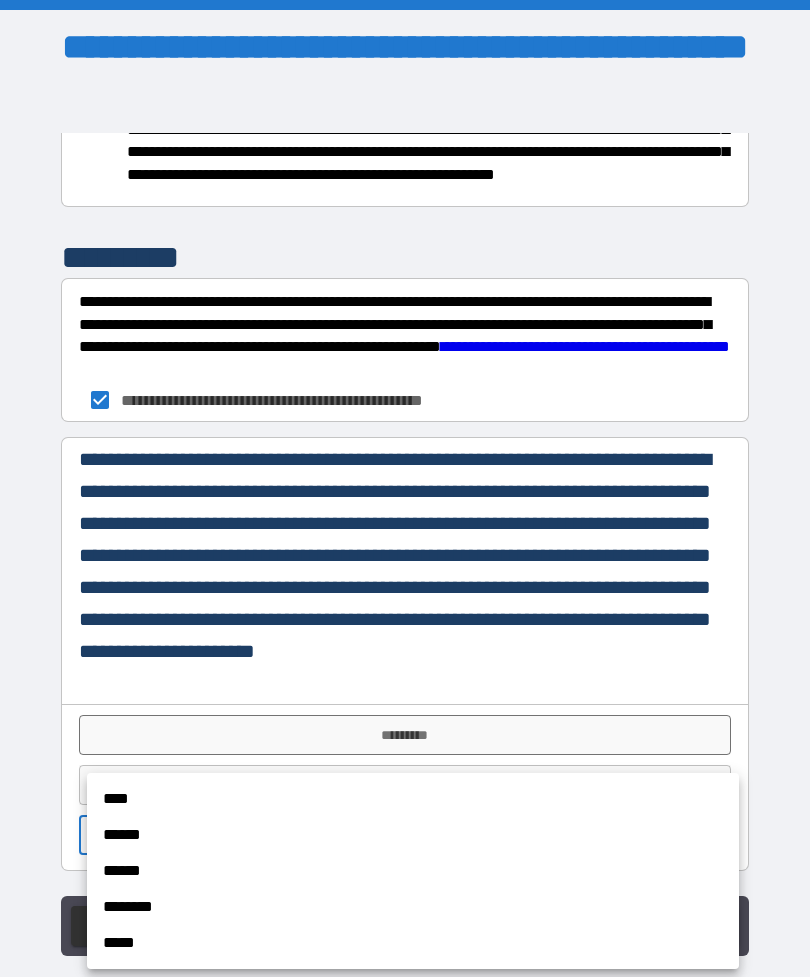 click on "**** ****** ****** ******** *****" at bounding box center (413, 871) 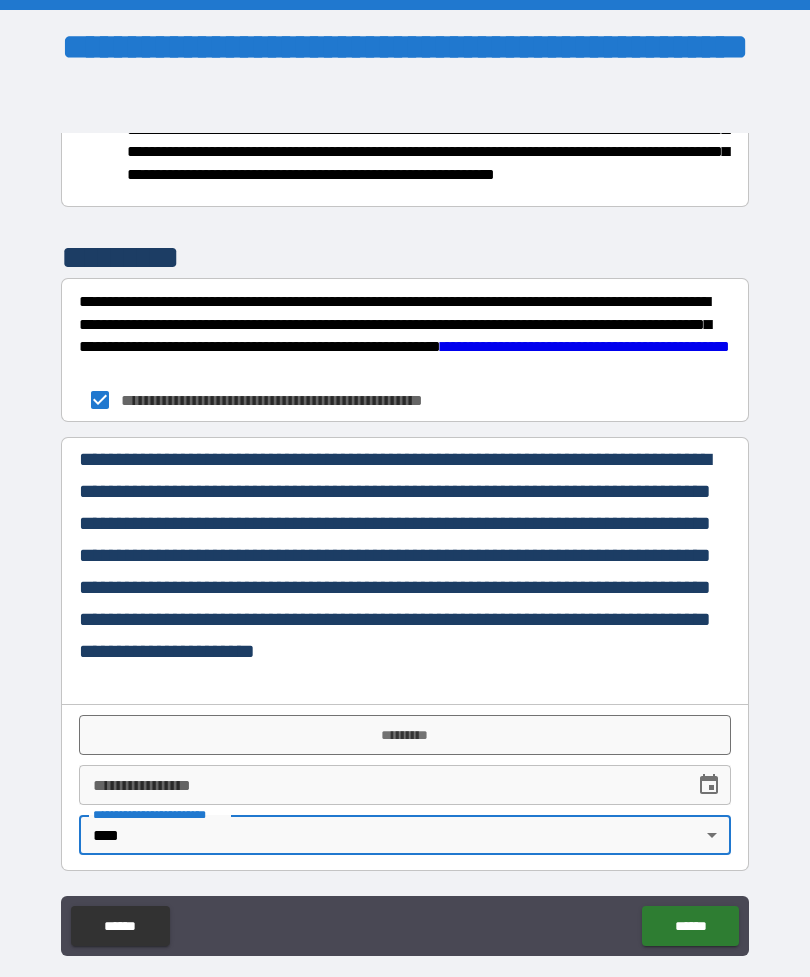 type on "*" 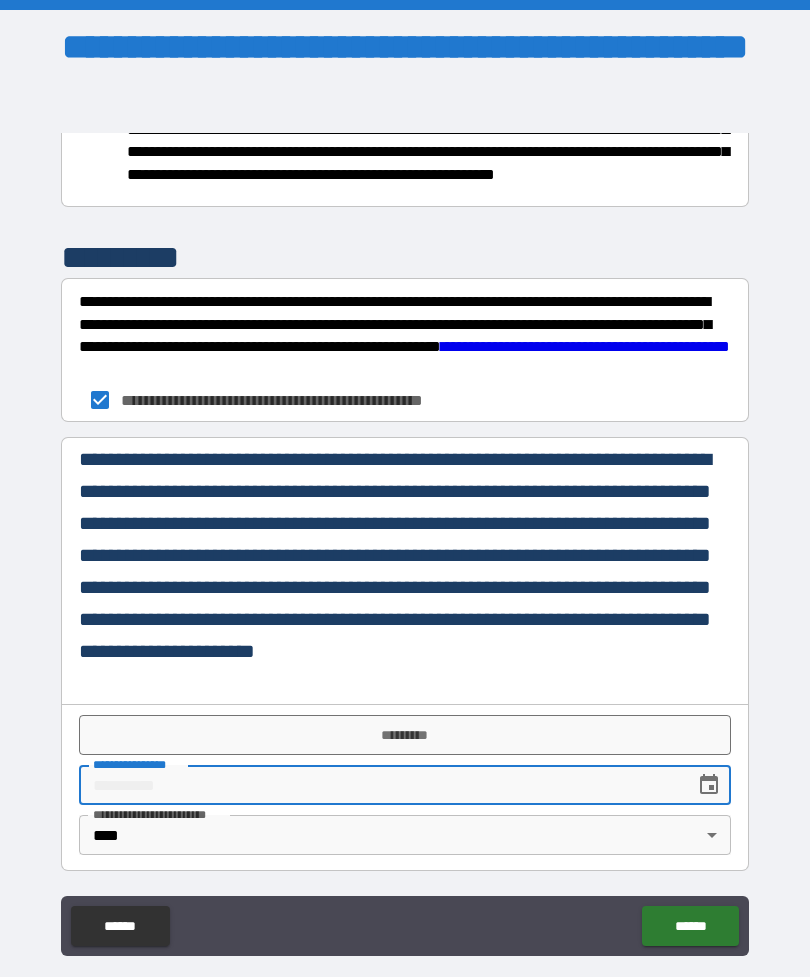 scroll, scrollTop: 64, scrollLeft: 0, axis: vertical 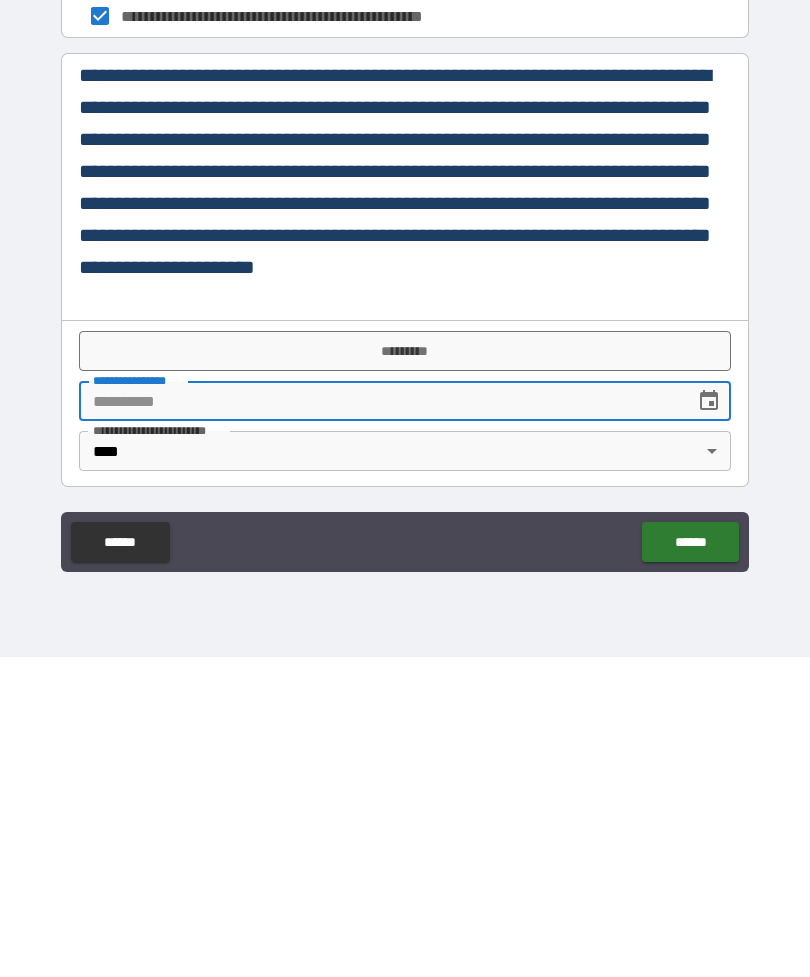 click 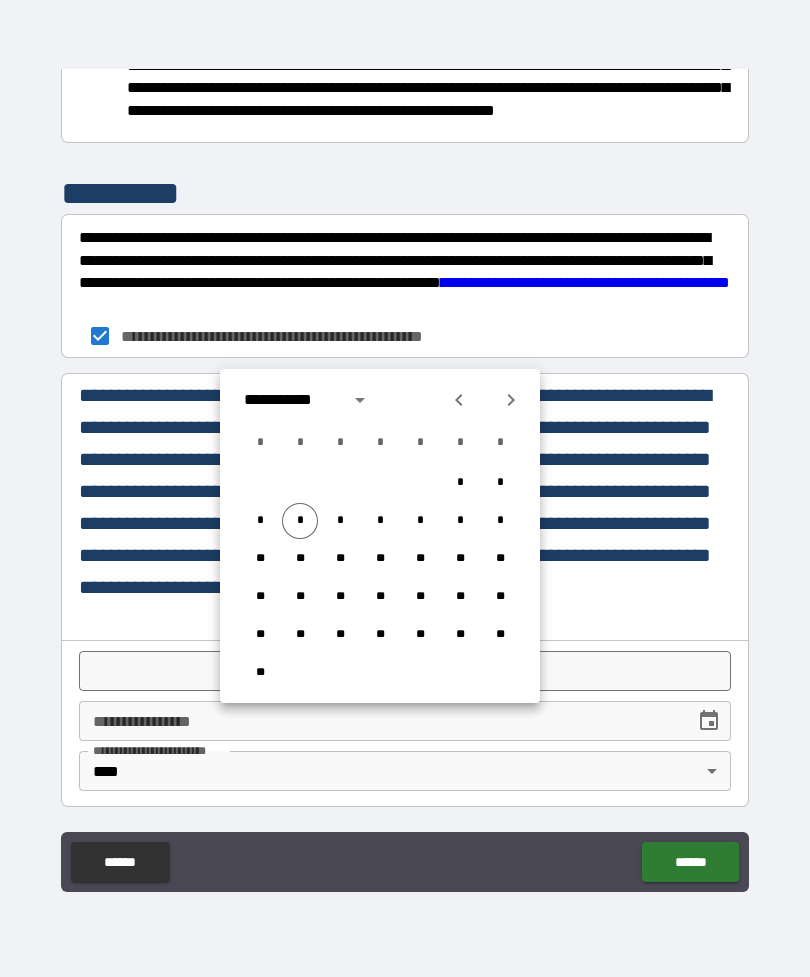 click on "*" at bounding box center [300, 521] 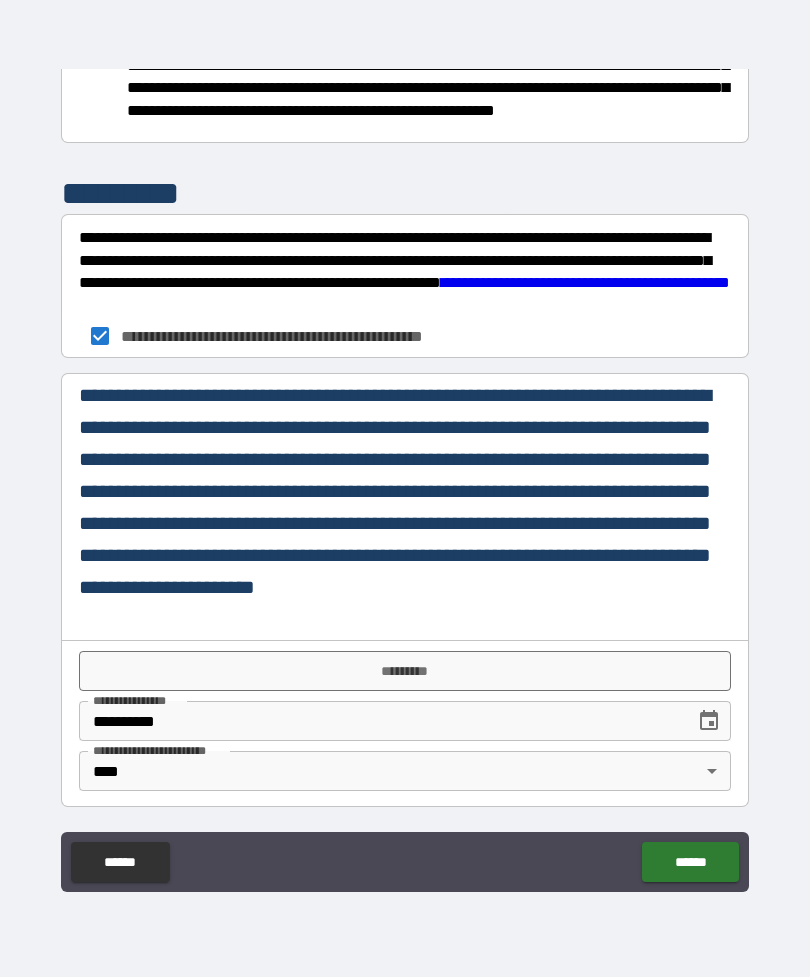 type on "*" 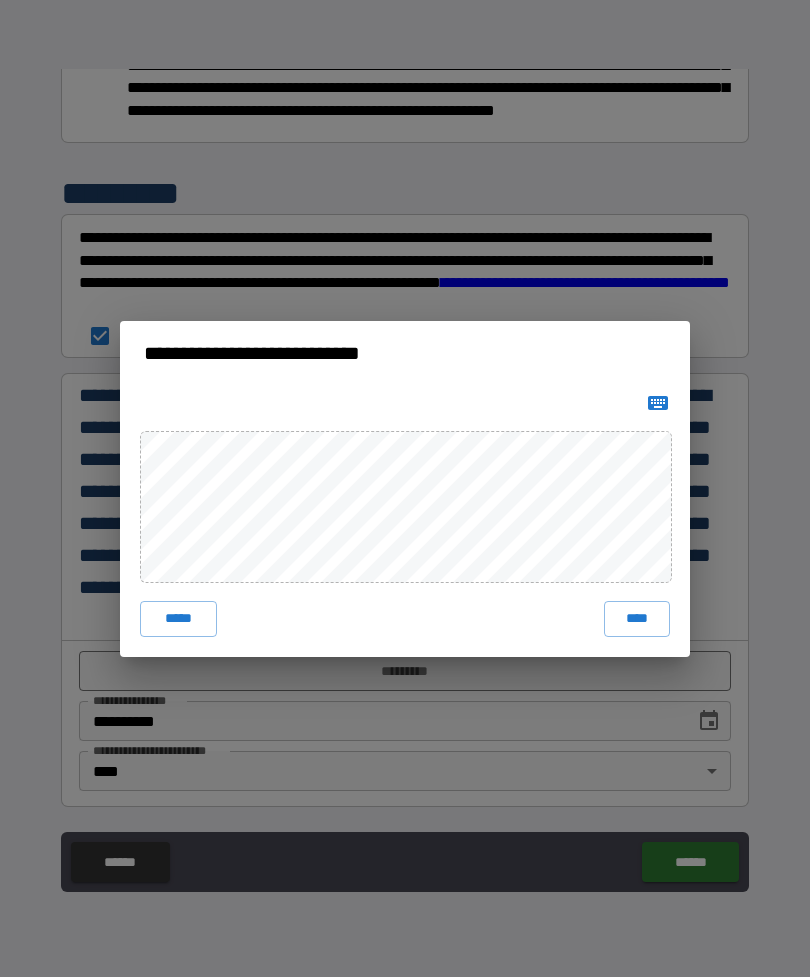 click on "****" at bounding box center [637, 619] 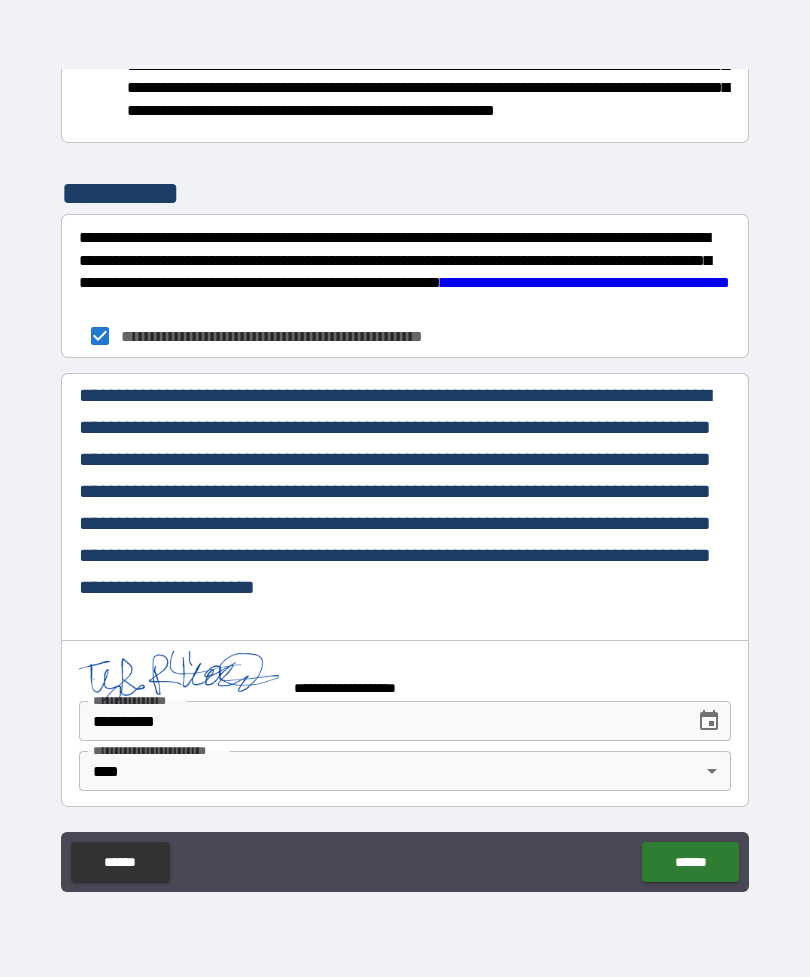 scroll, scrollTop: 2256, scrollLeft: 0, axis: vertical 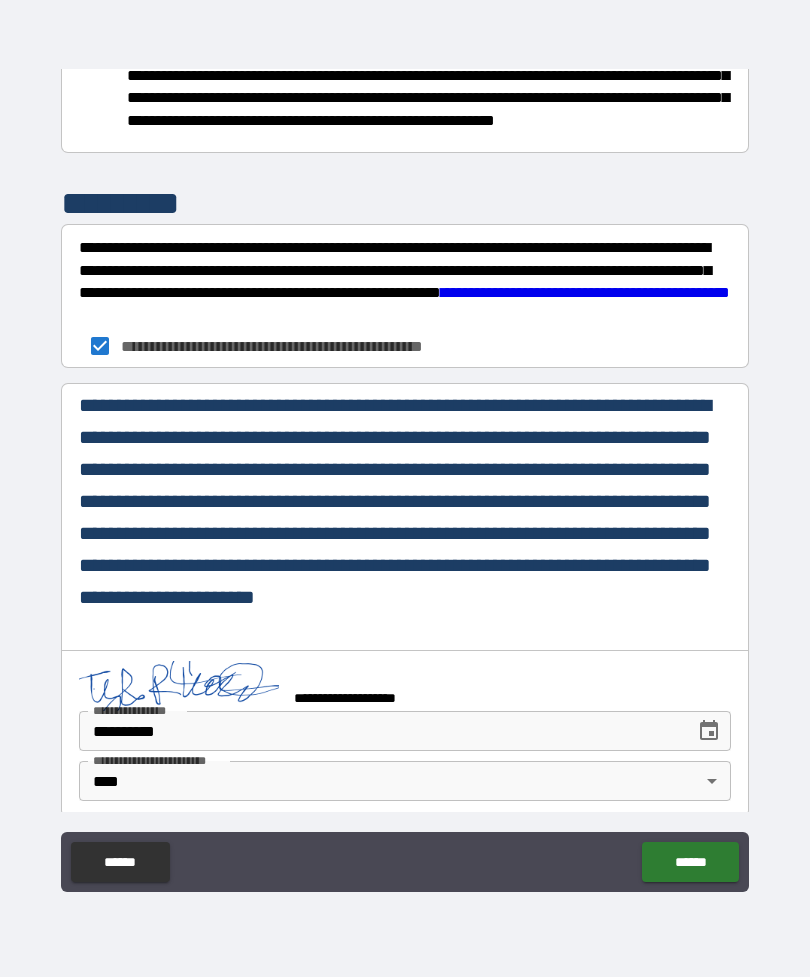 type on "*" 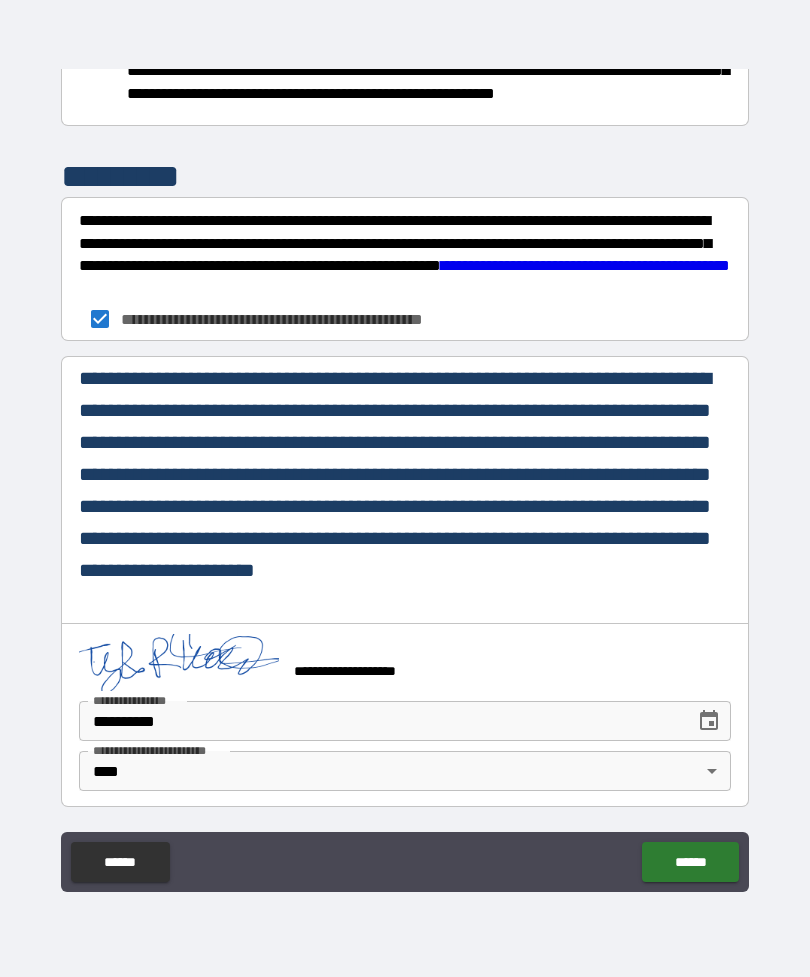 scroll, scrollTop: 2283, scrollLeft: 0, axis: vertical 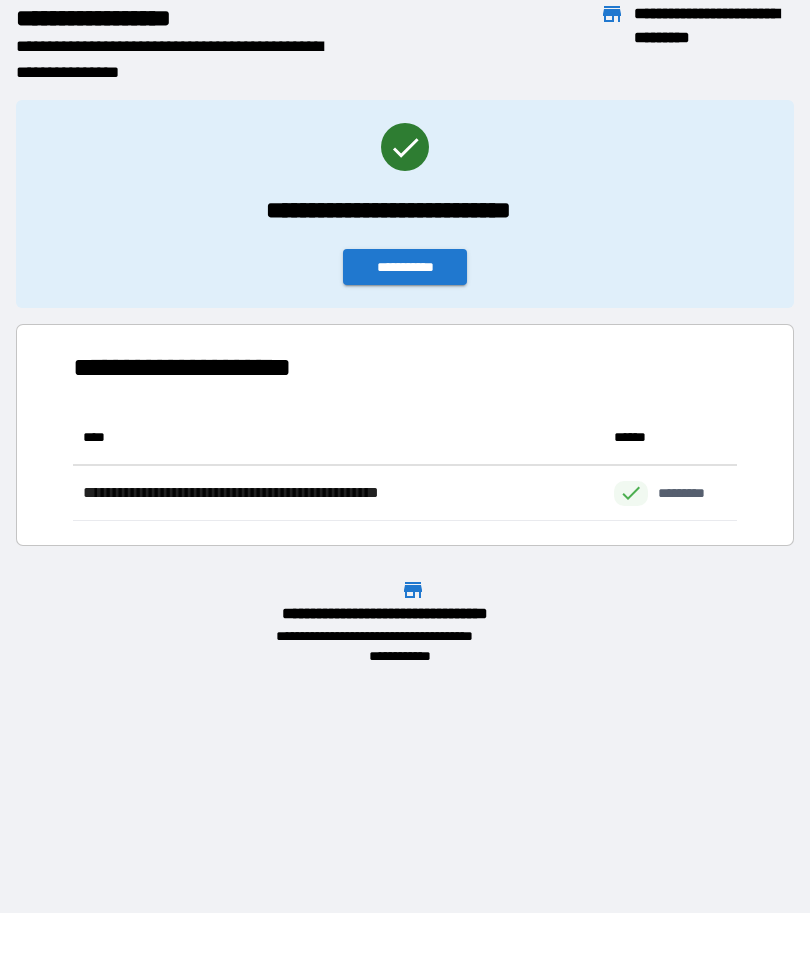 click on "**********" at bounding box center [405, 204] 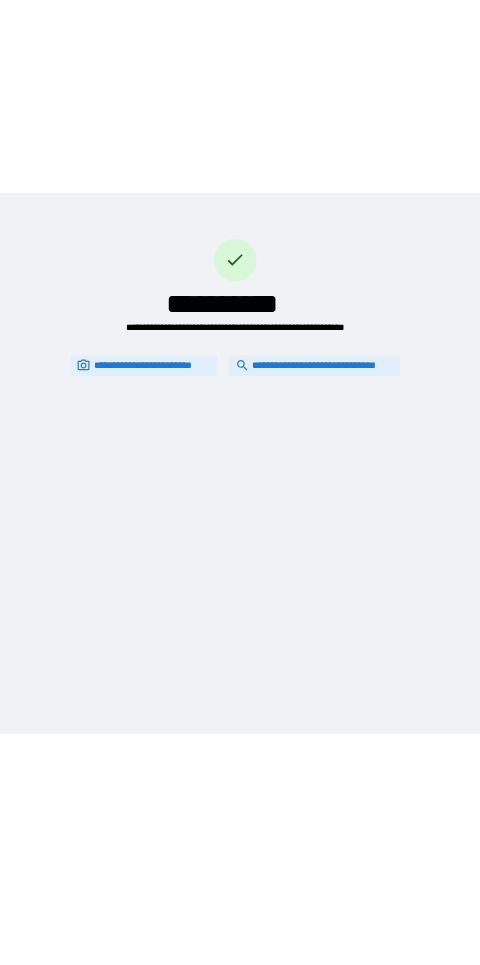 scroll, scrollTop: 0, scrollLeft: 0, axis: both 